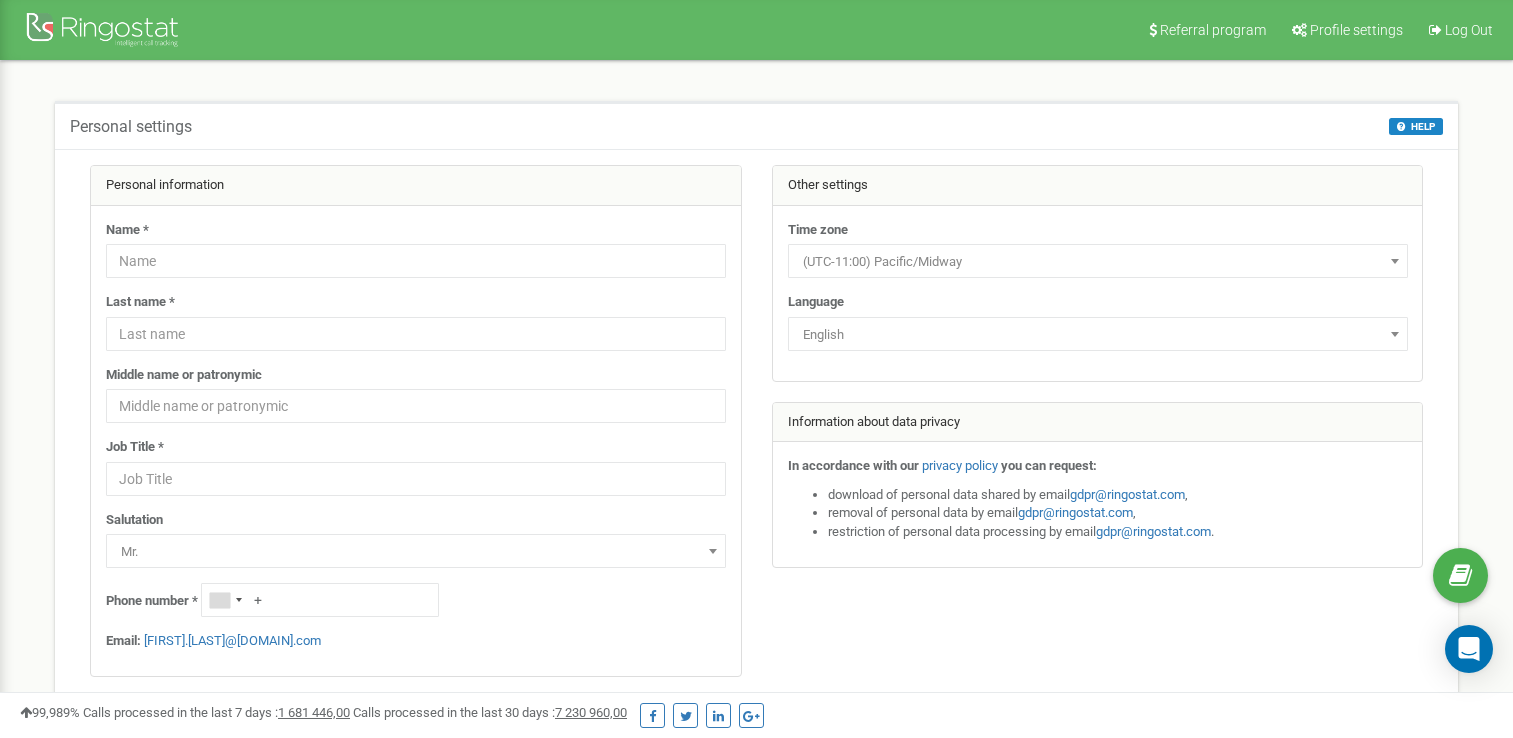 scroll, scrollTop: 0, scrollLeft: 0, axis: both 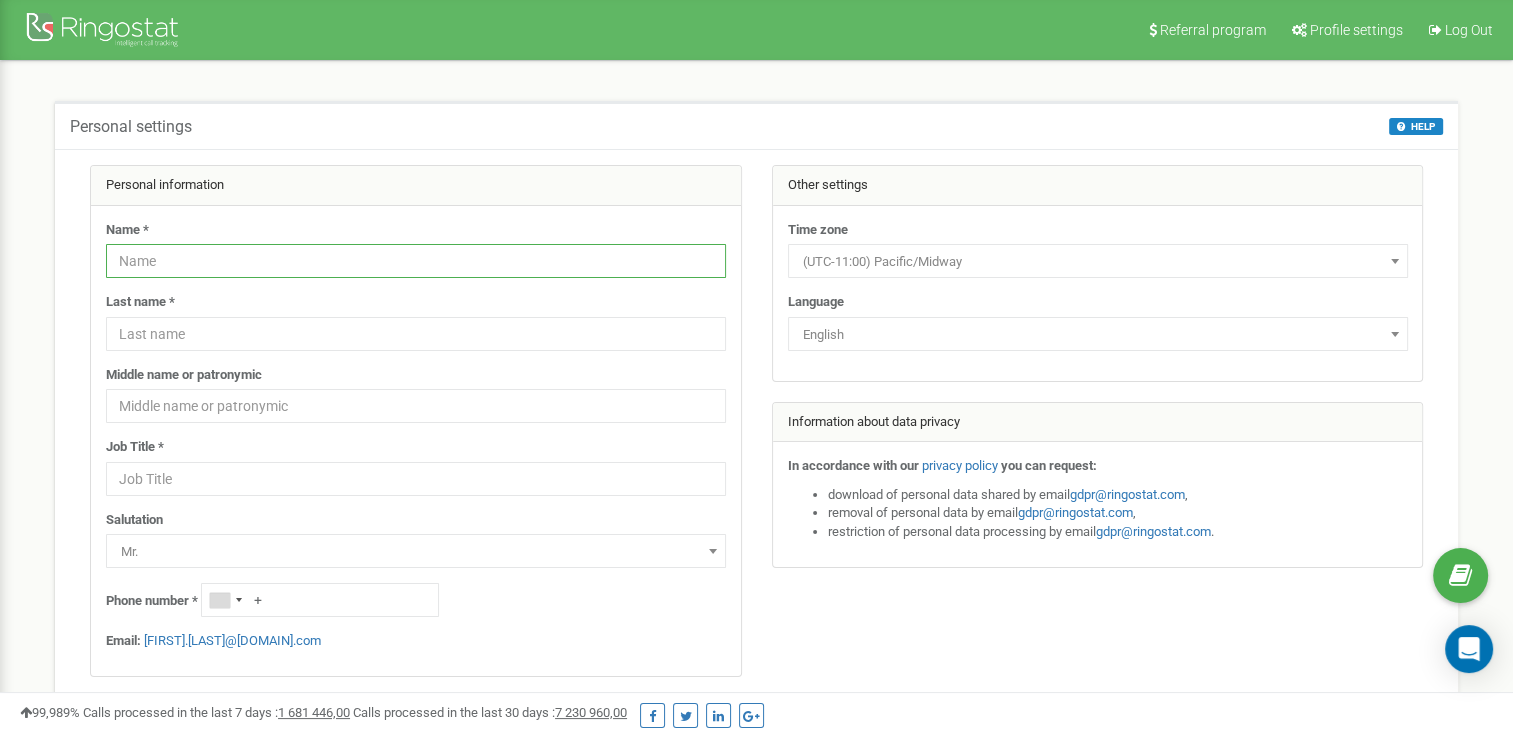 click at bounding box center [416, 261] 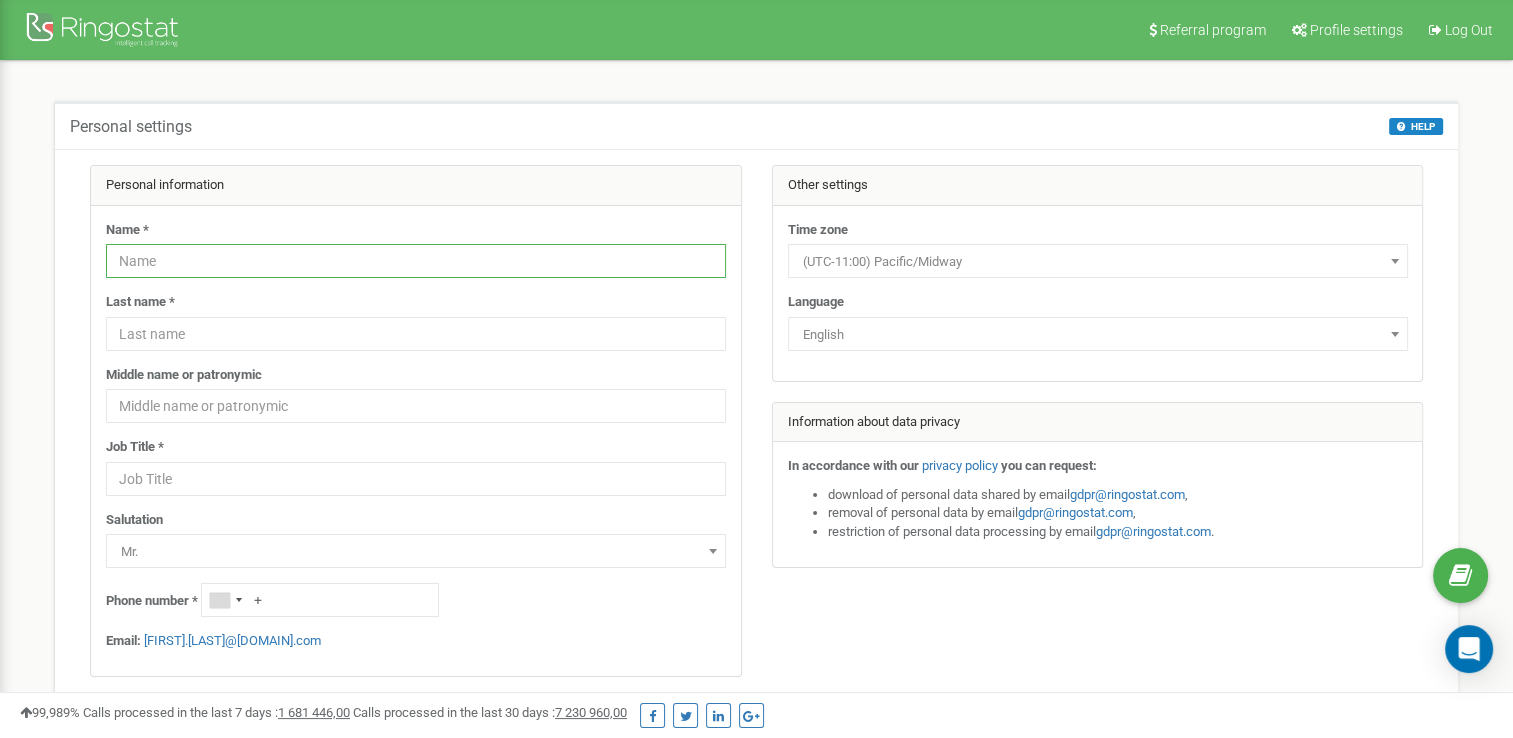 click at bounding box center (416, 261) 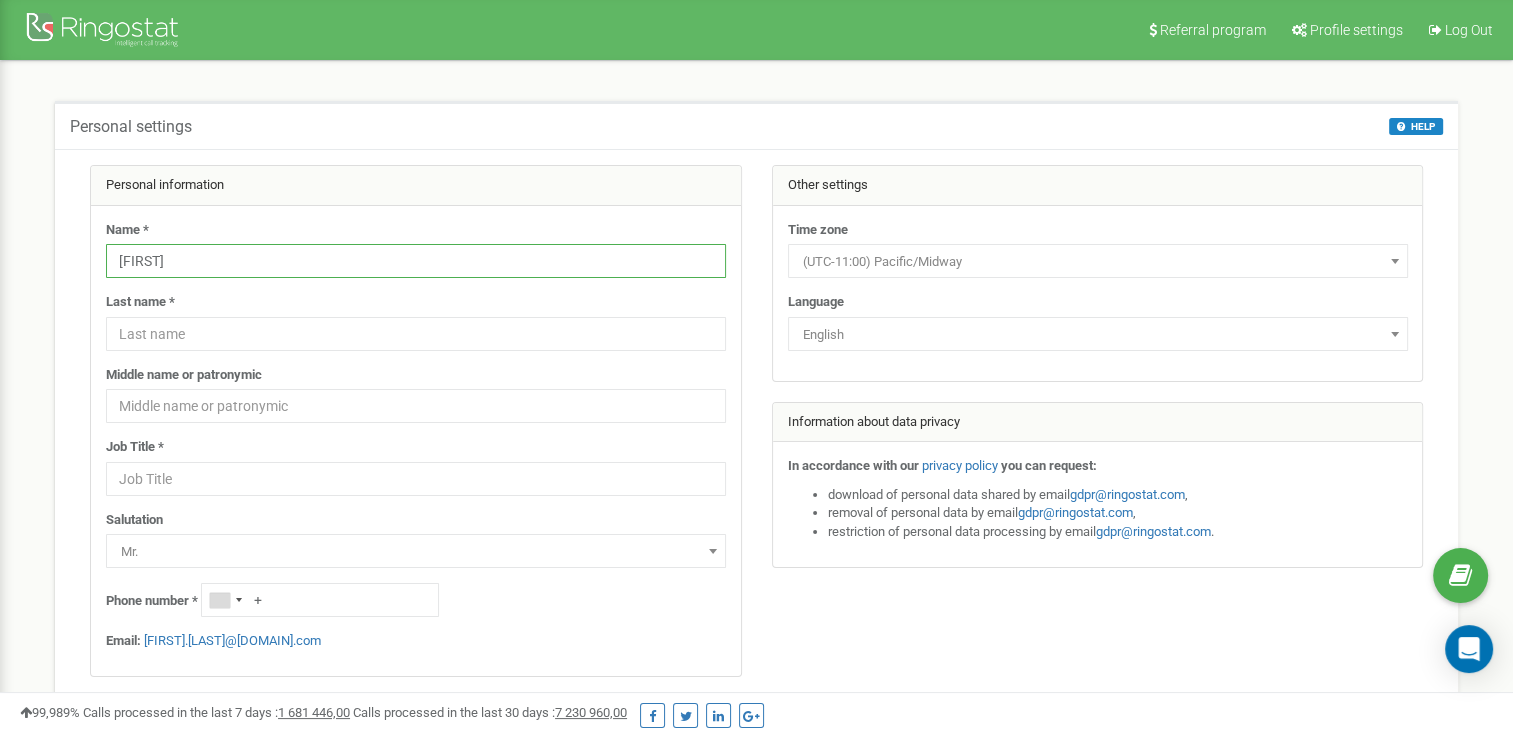 type on "Mariia" 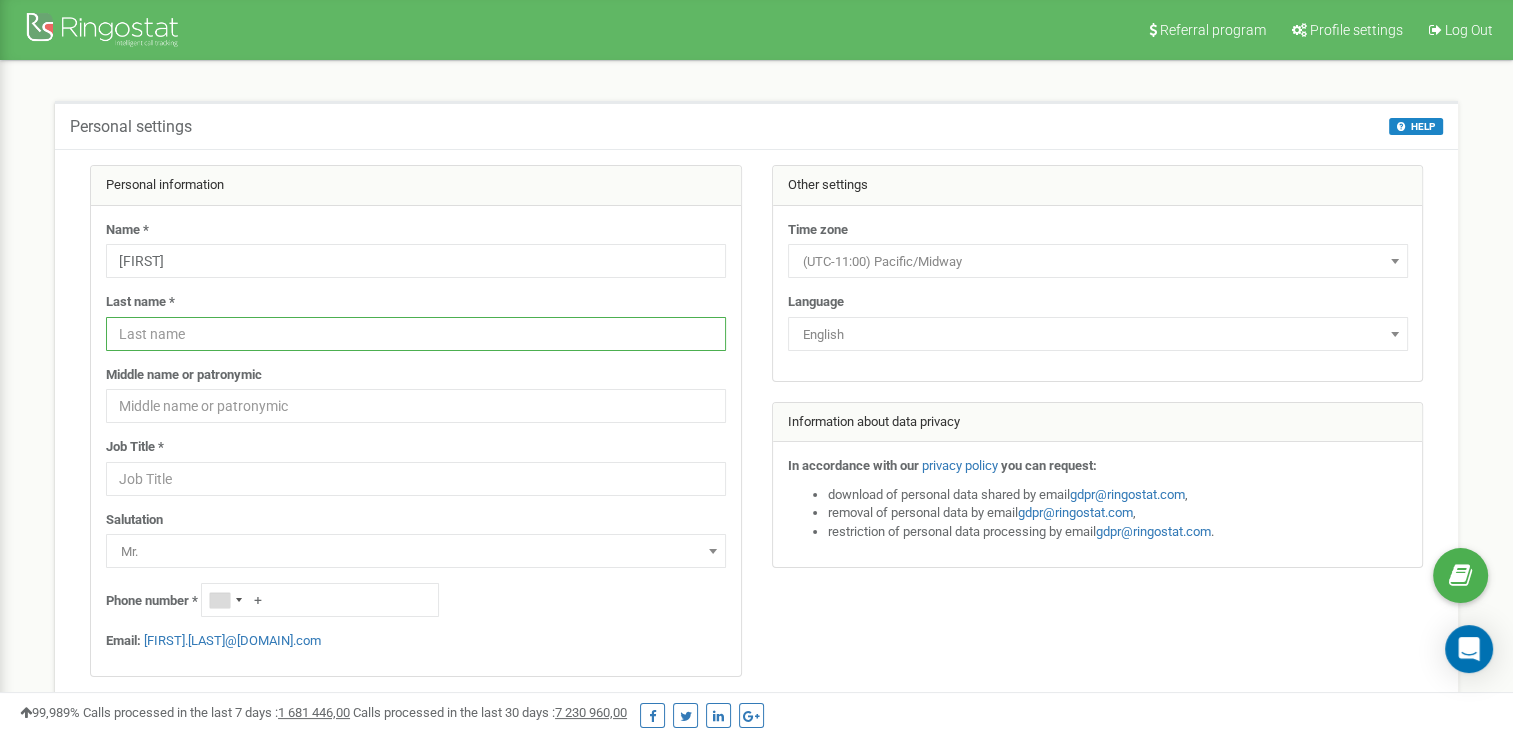 click at bounding box center [416, 334] 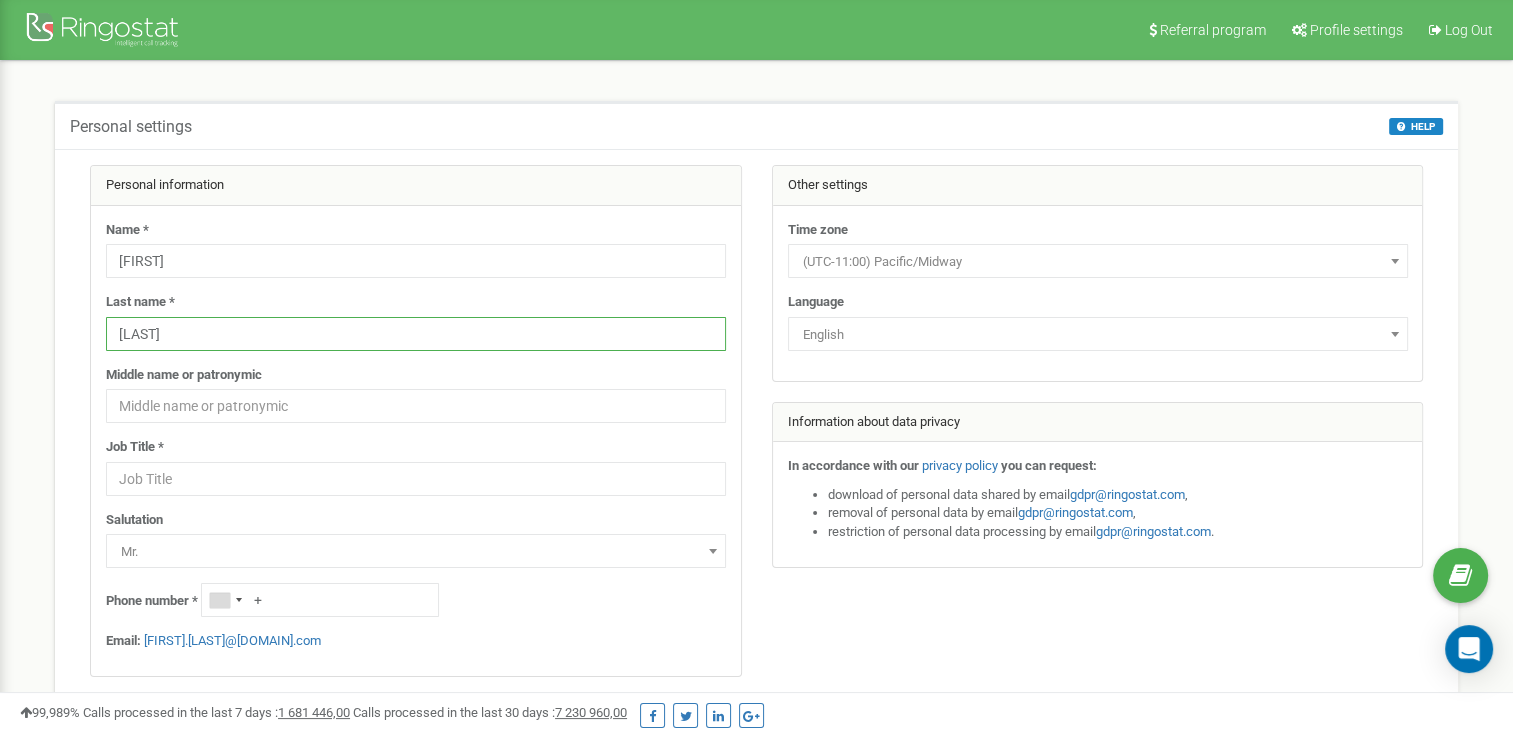 scroll, scrollTop: 82, scrollLeft: 0, axis: vertical 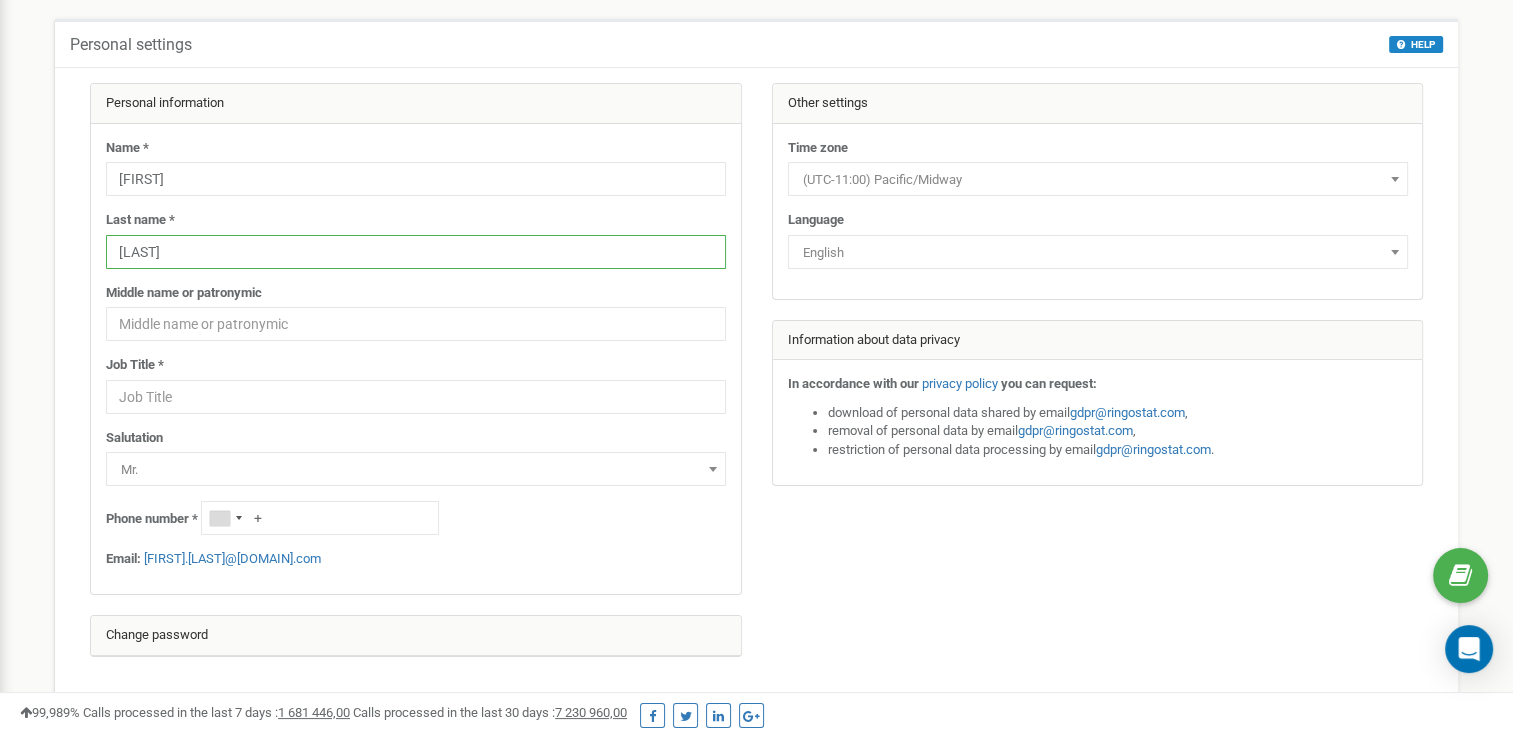 type on "Papchenko" 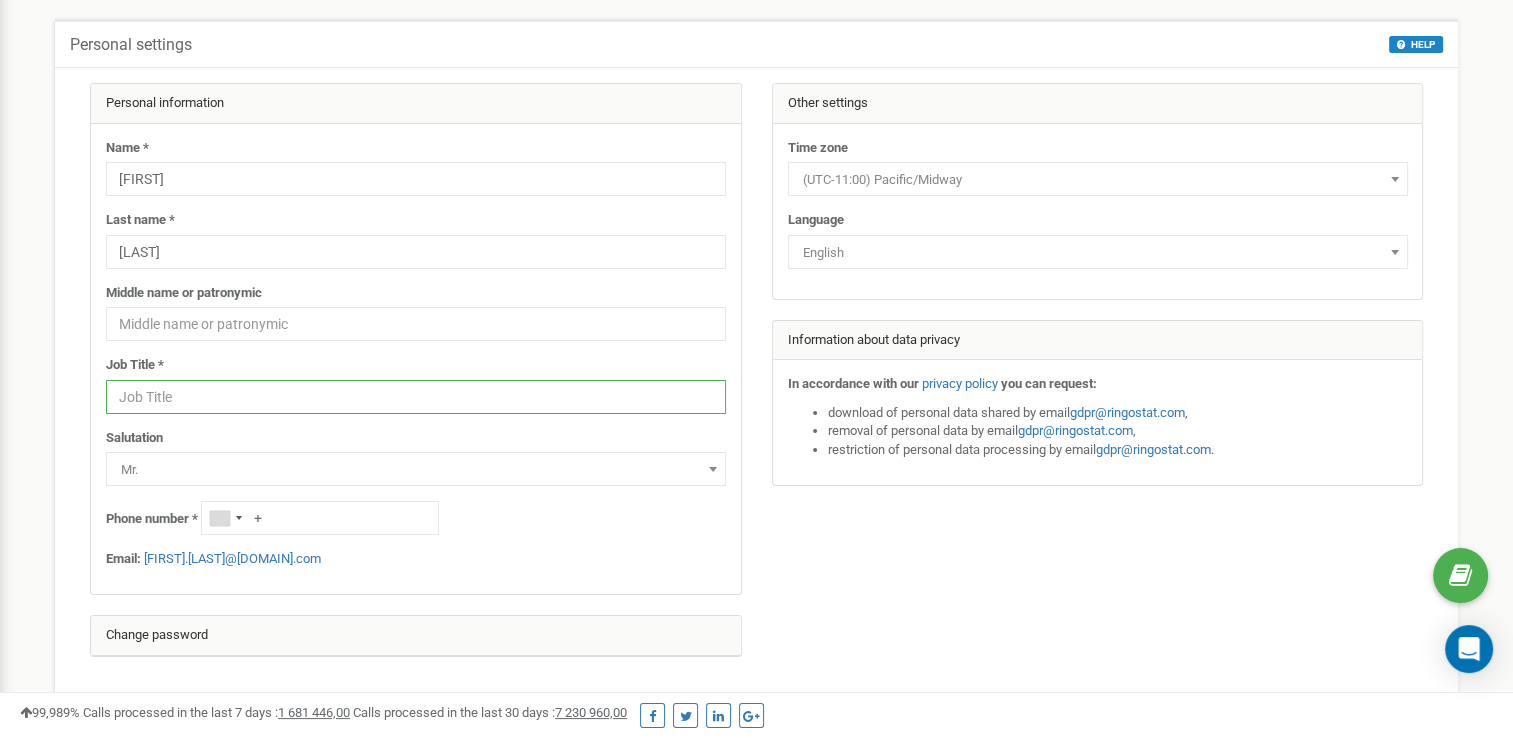 click at bounding box center (416, 397) 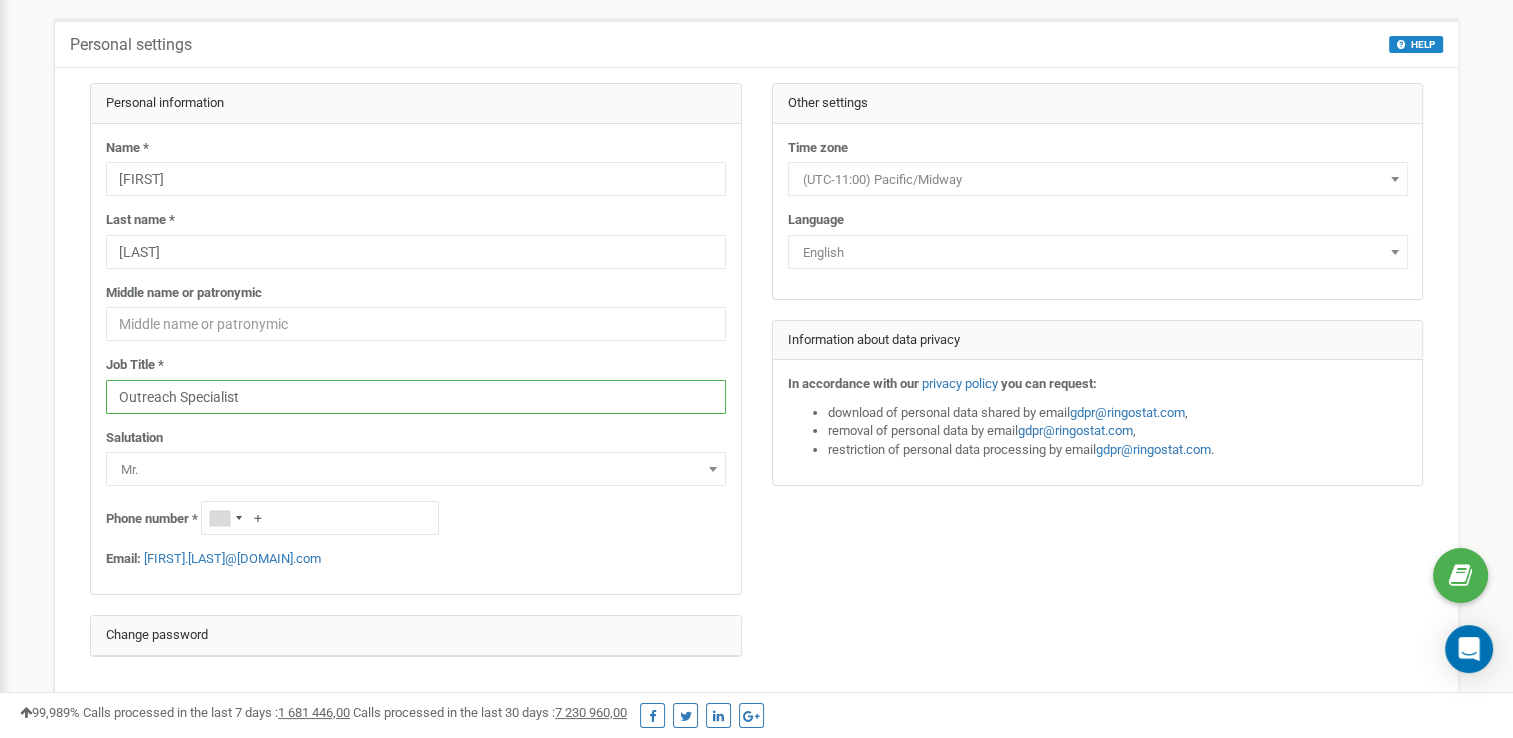 type on "Outreach Specialist" 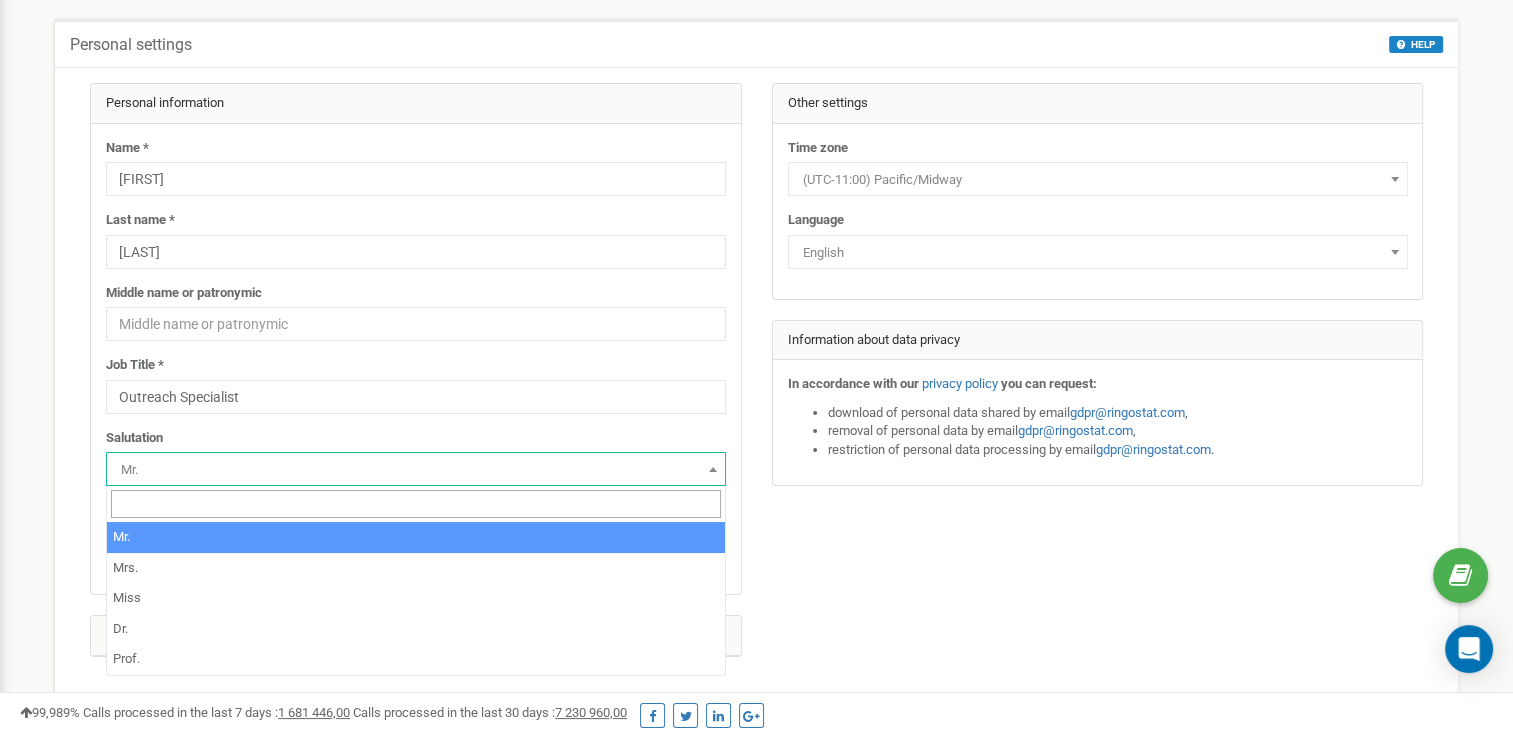 click on "Mr." at bounding box center (416, 470) 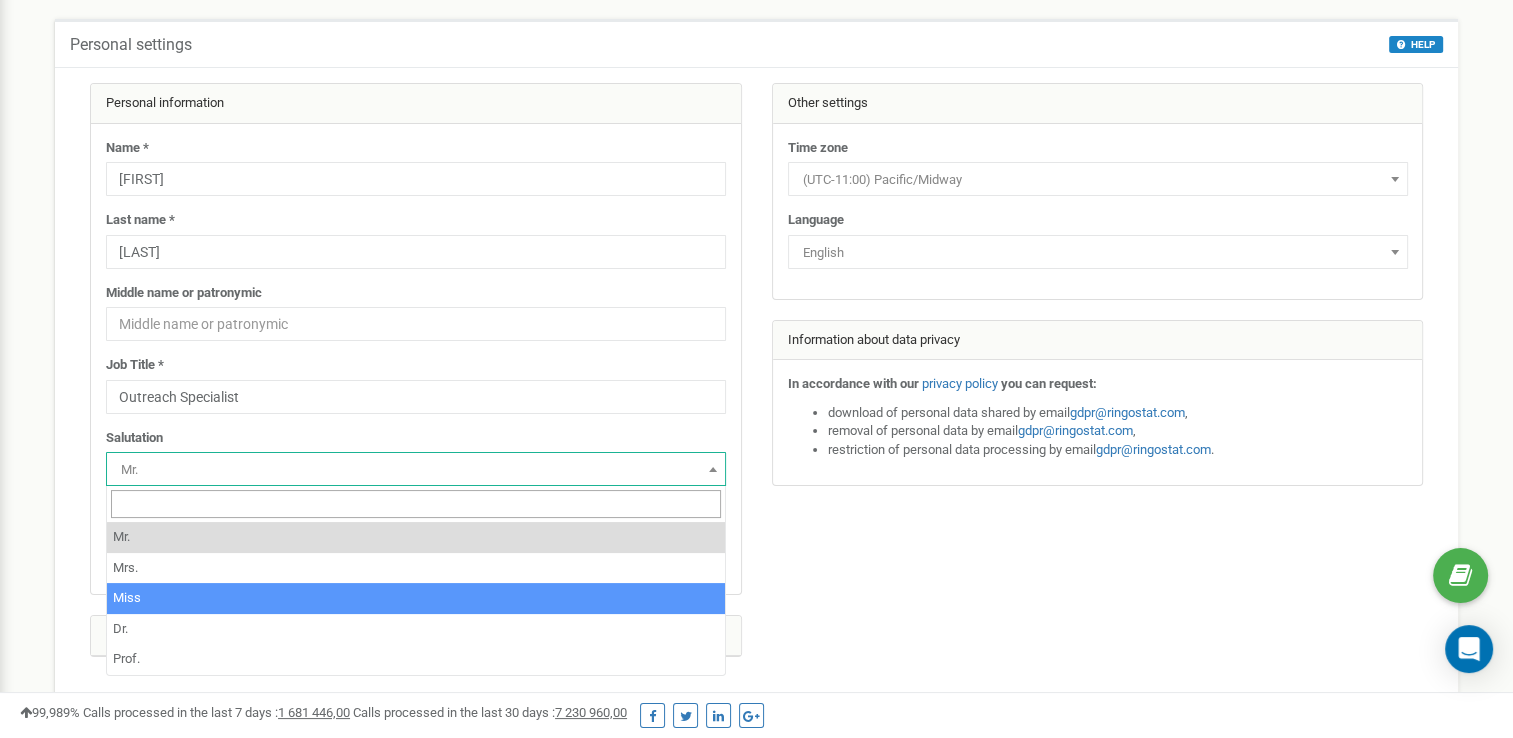 select on "Miss" 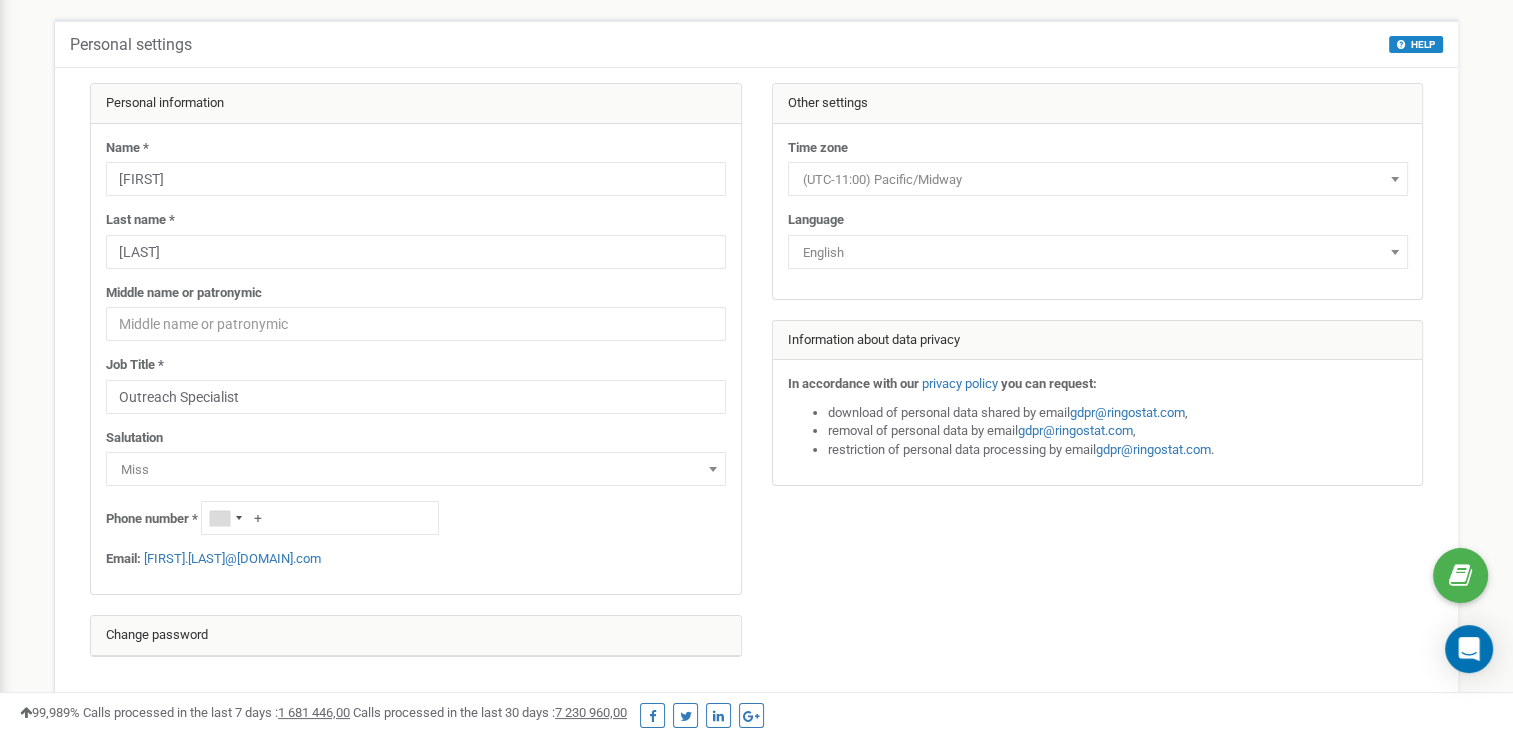 scroll, scrollTop: 140, scrollLeft: 0, axis: vertical 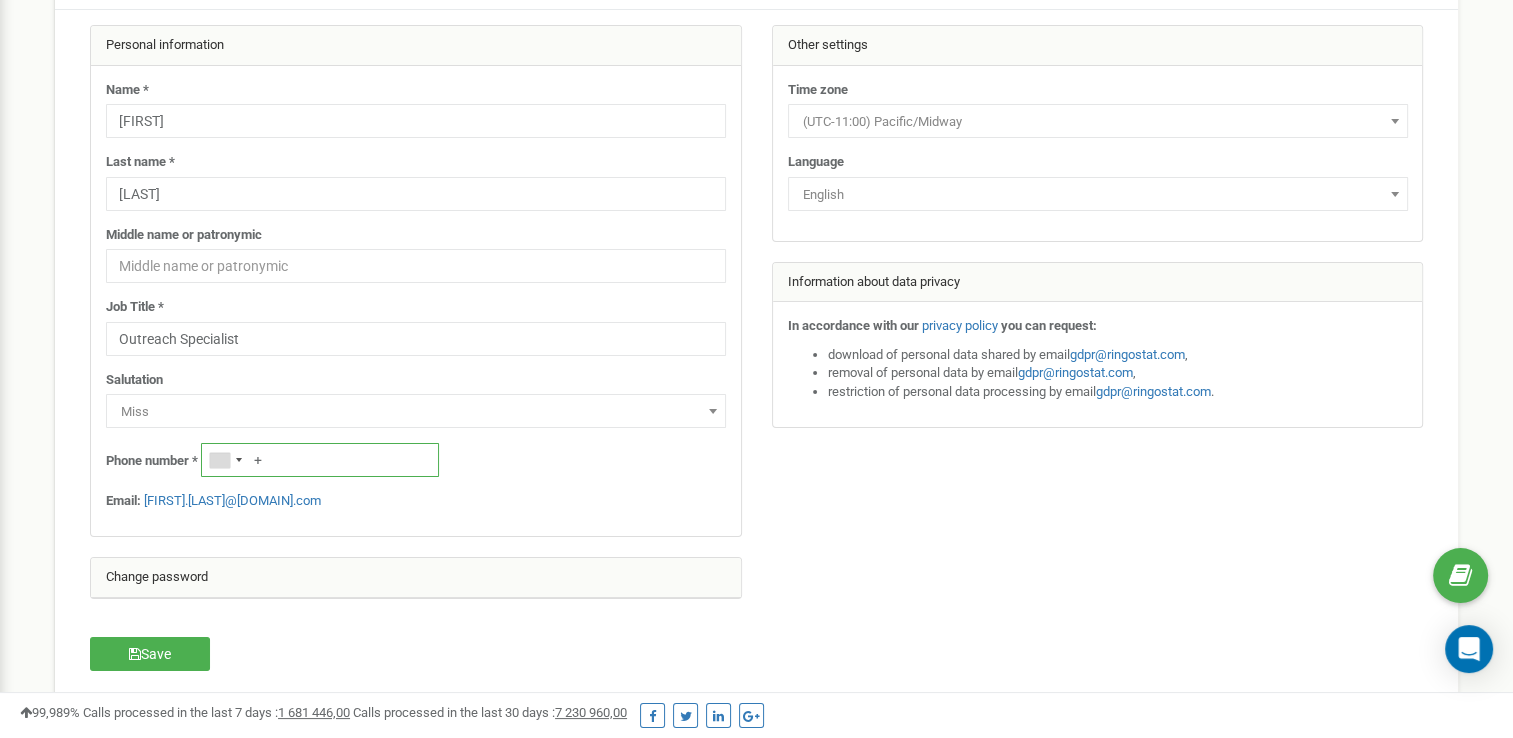 click on "+" at bounding box center (320, 460) 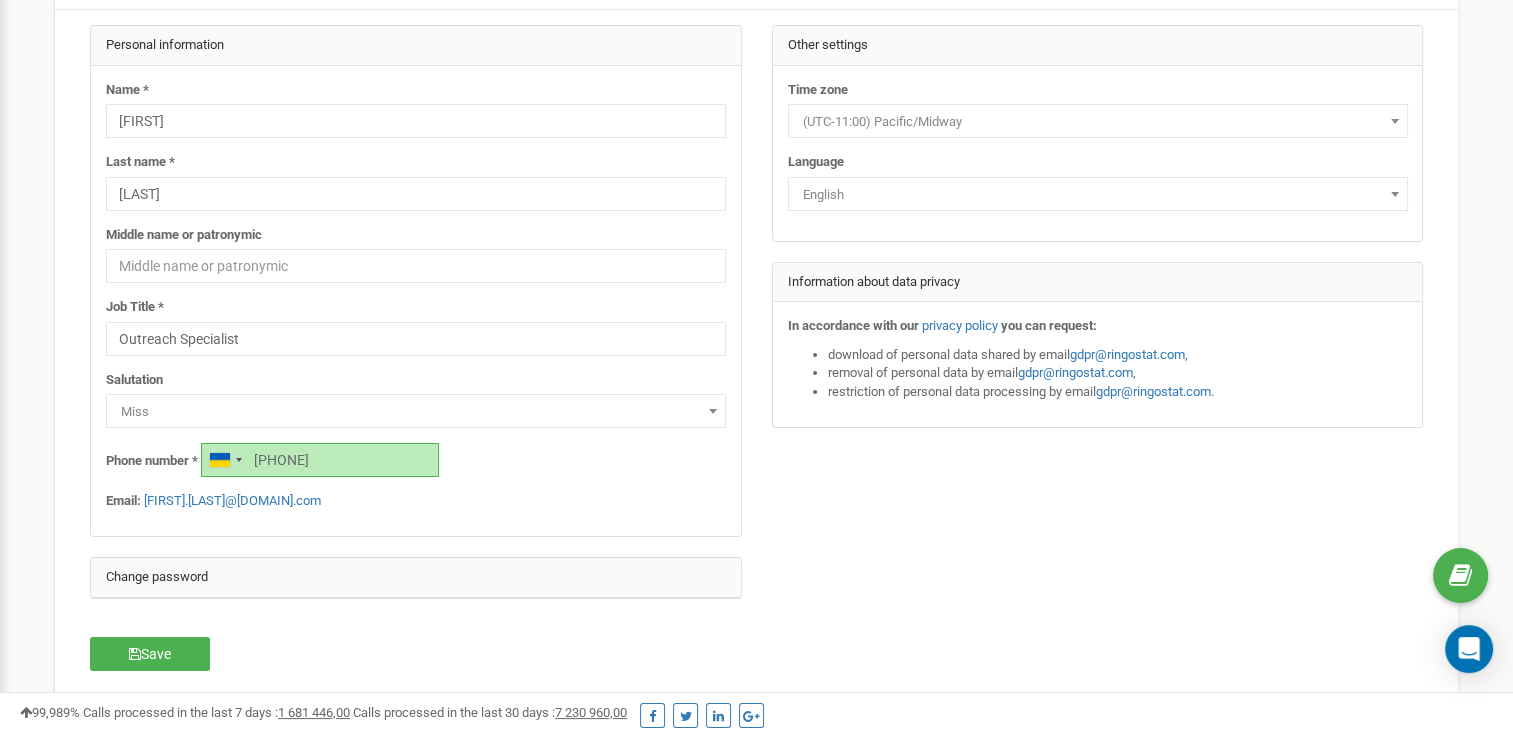 type on "+380500136586" 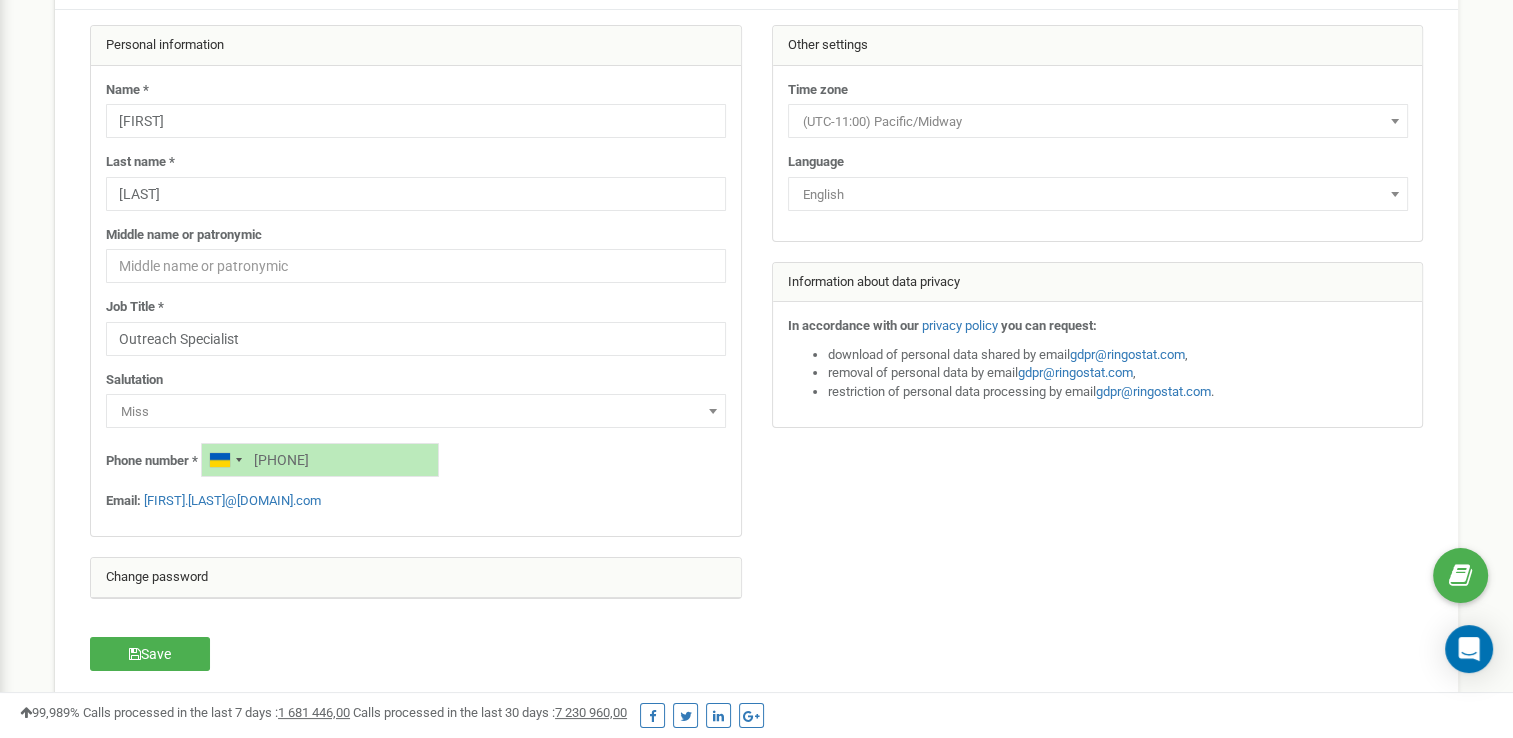 click at bounding box center [756, 322] 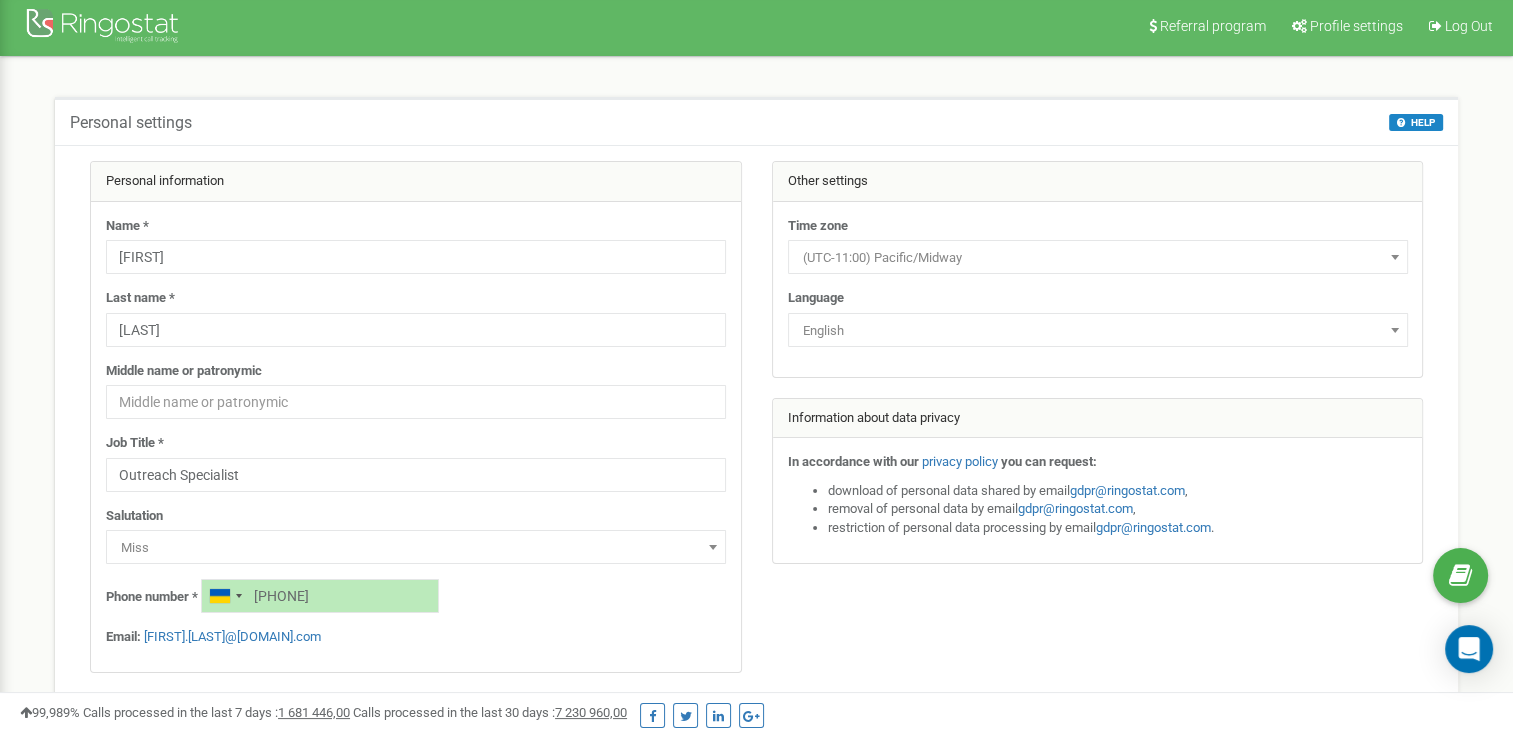 scroll, scrollTop: 2, scrollLeft: 0, axis: vertical 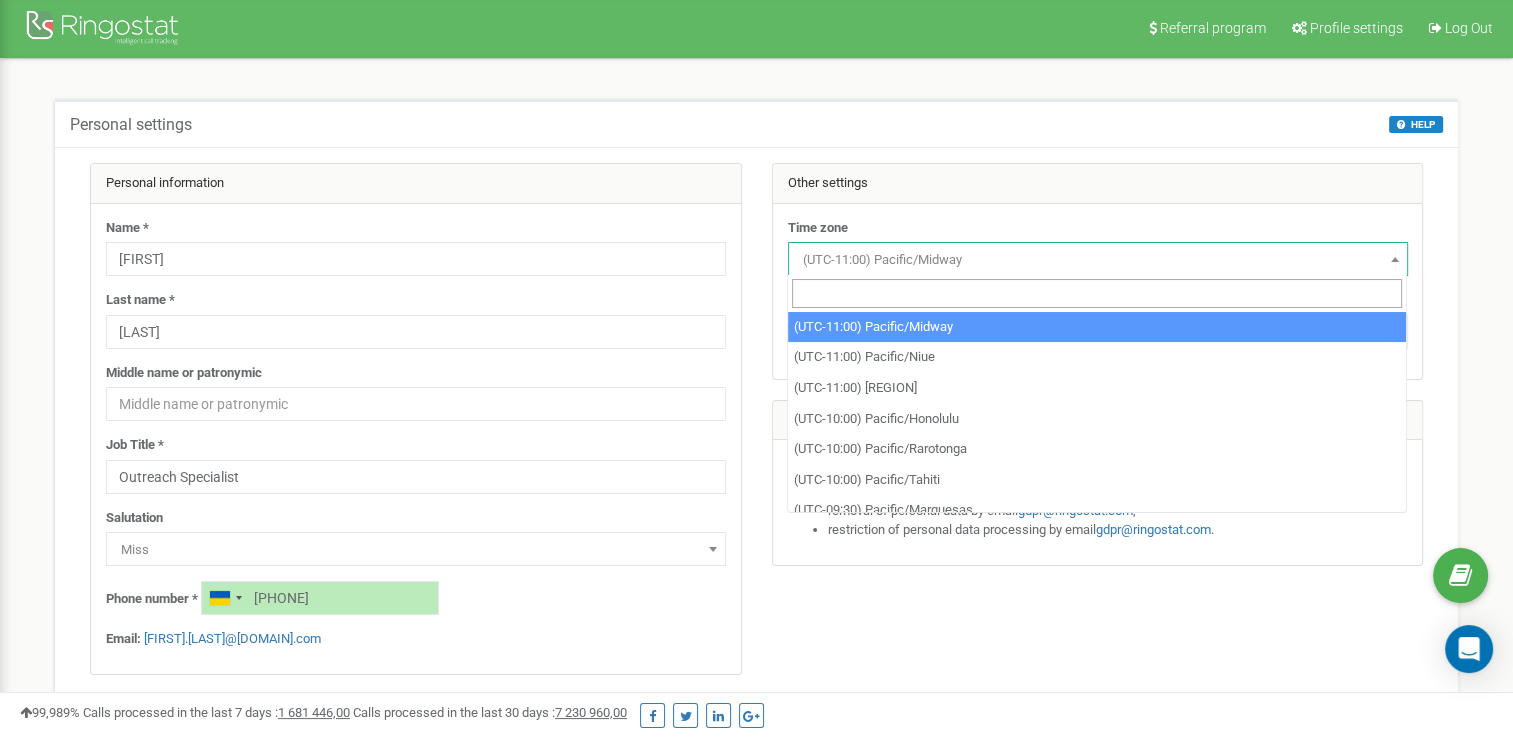 click on "(UTC-11:00) Pacific/Midway" at bounding box center [1098, 260] 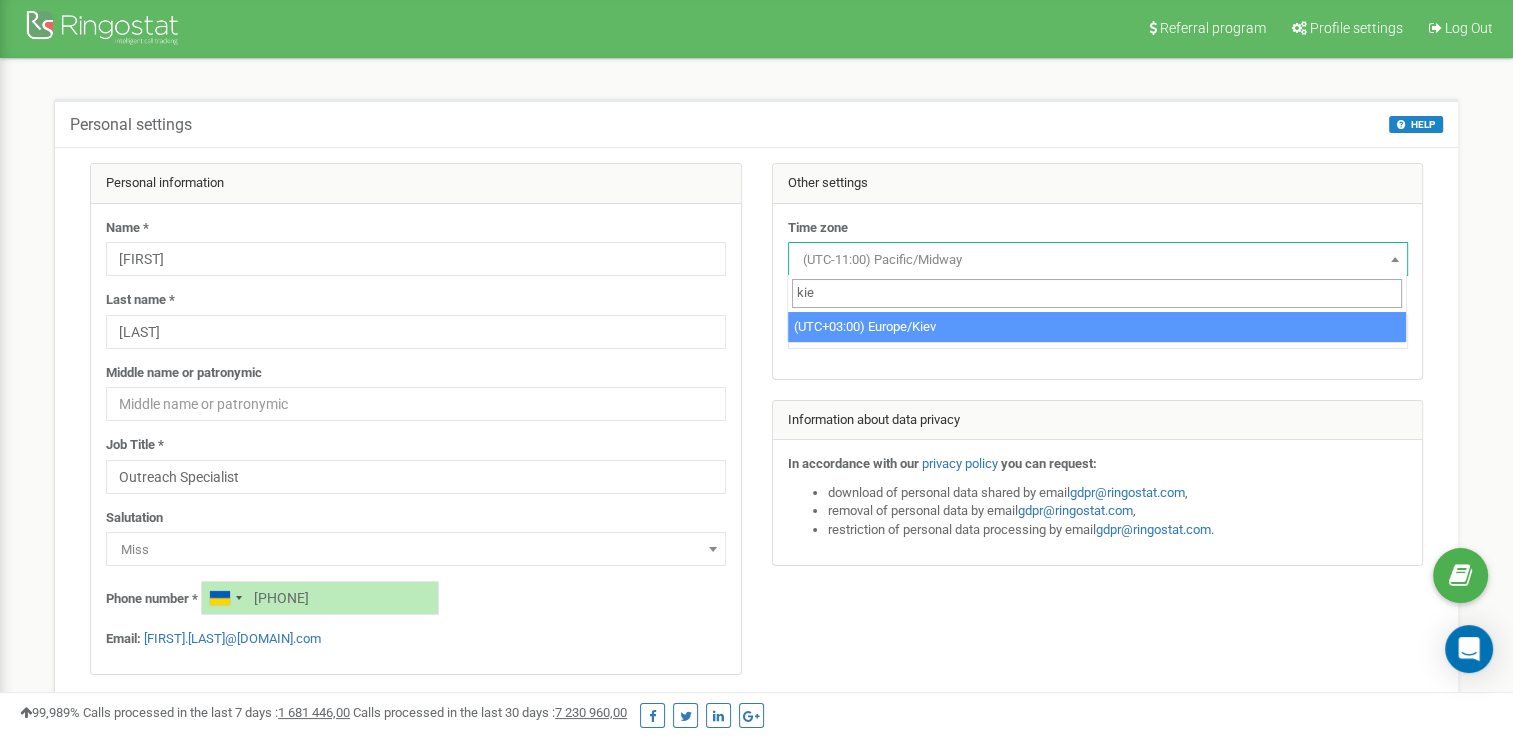 type on "kie" 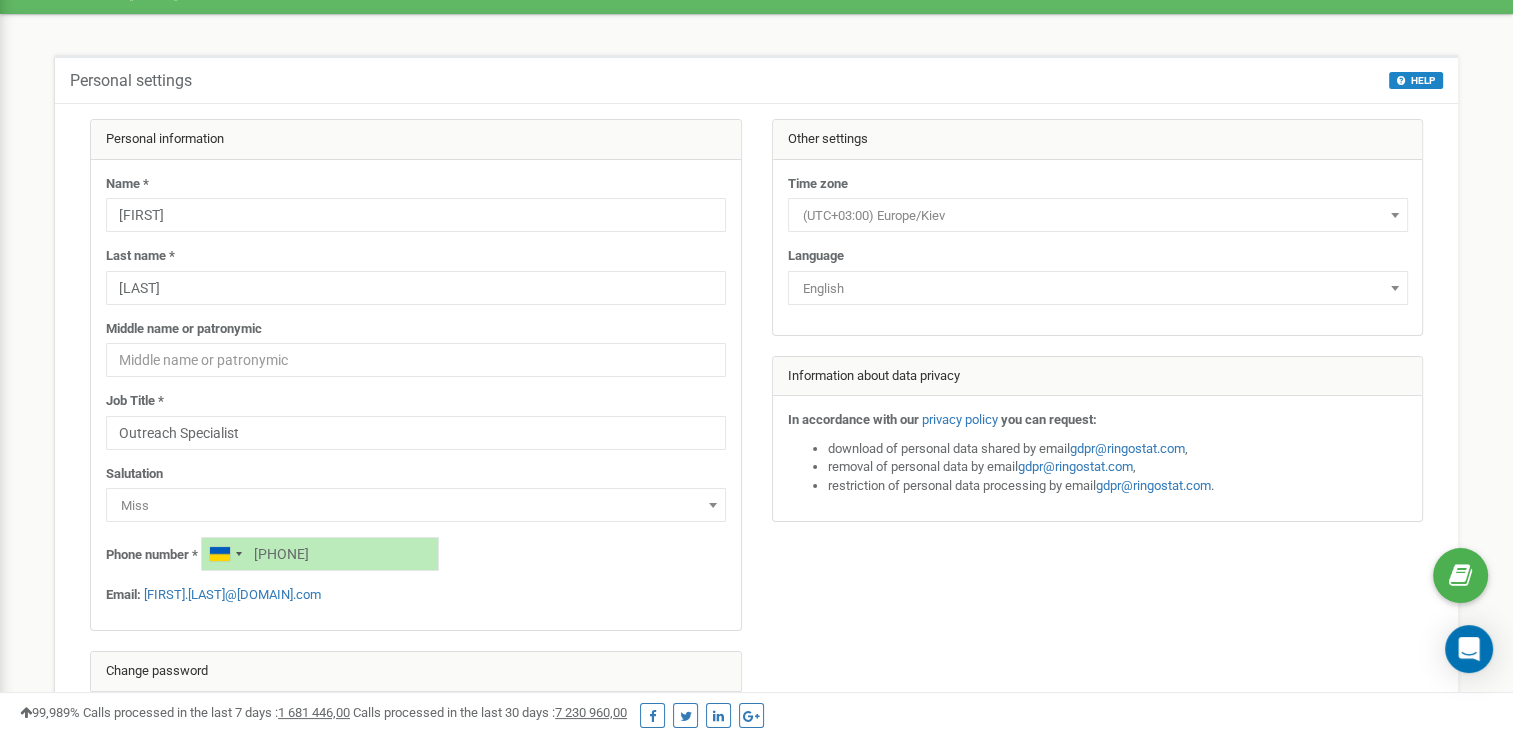 scroll, scrollTop: 23, scrollLeft: 0, axis: vertical 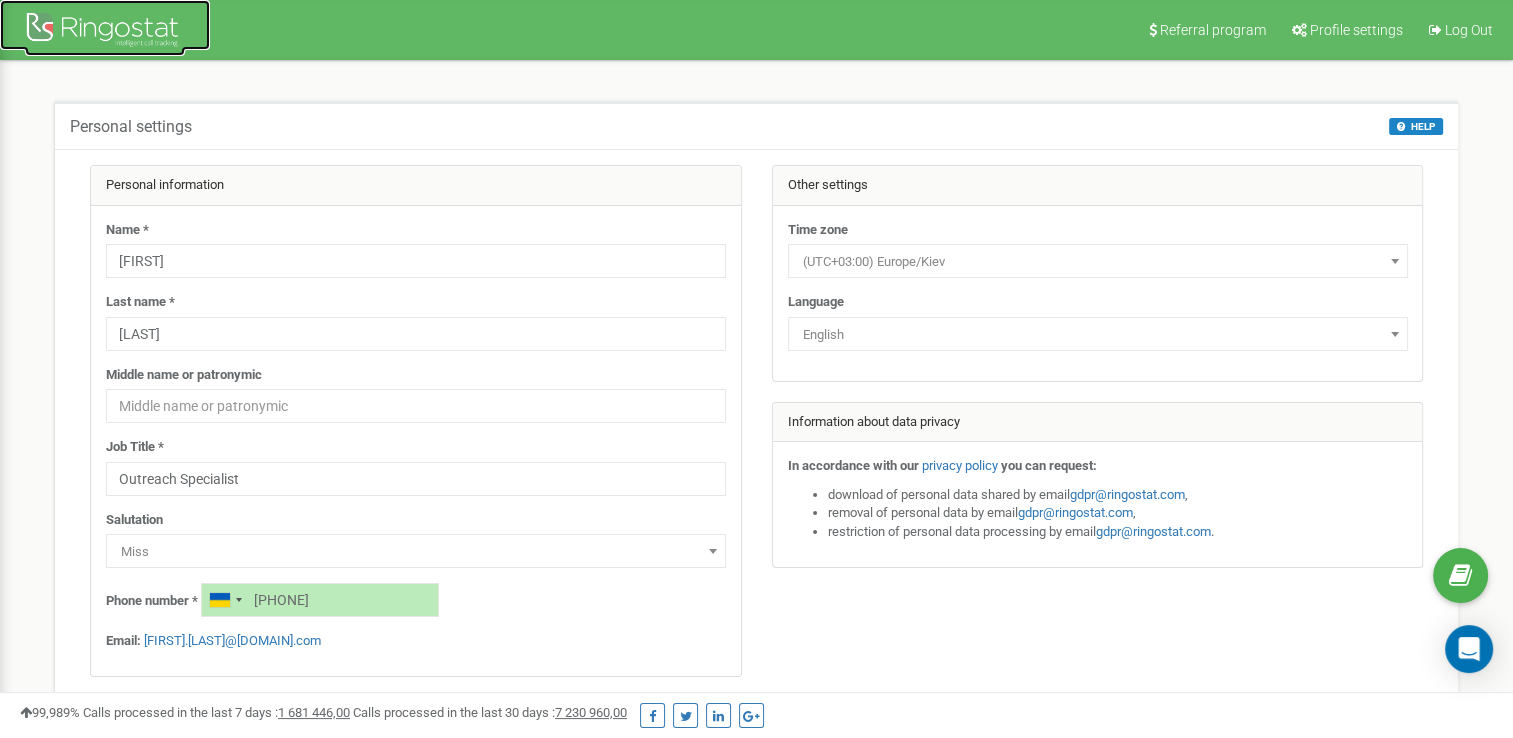 click at bounding box center [105, 32] 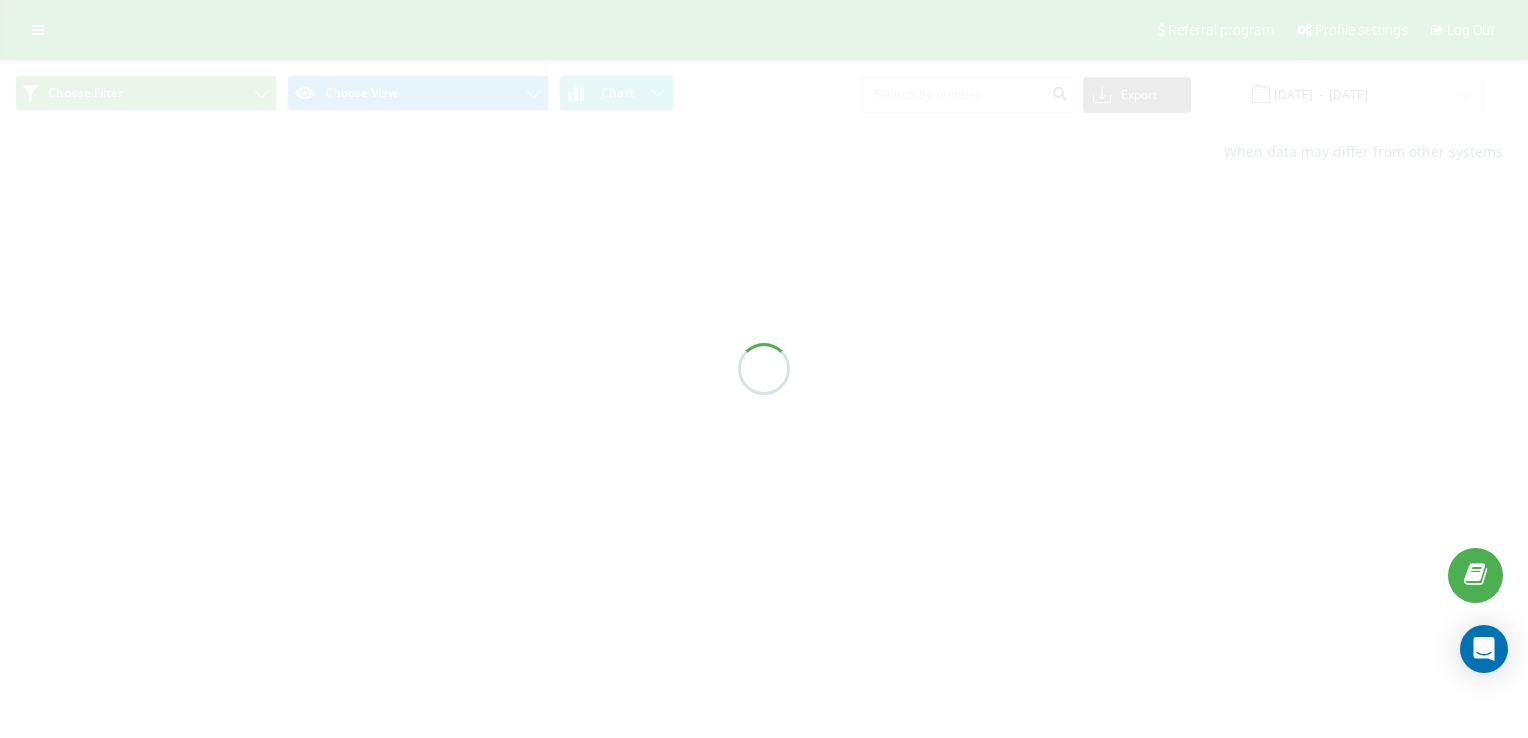 scroll, scrollTop: 0, scrollLeft: 0, axis: both 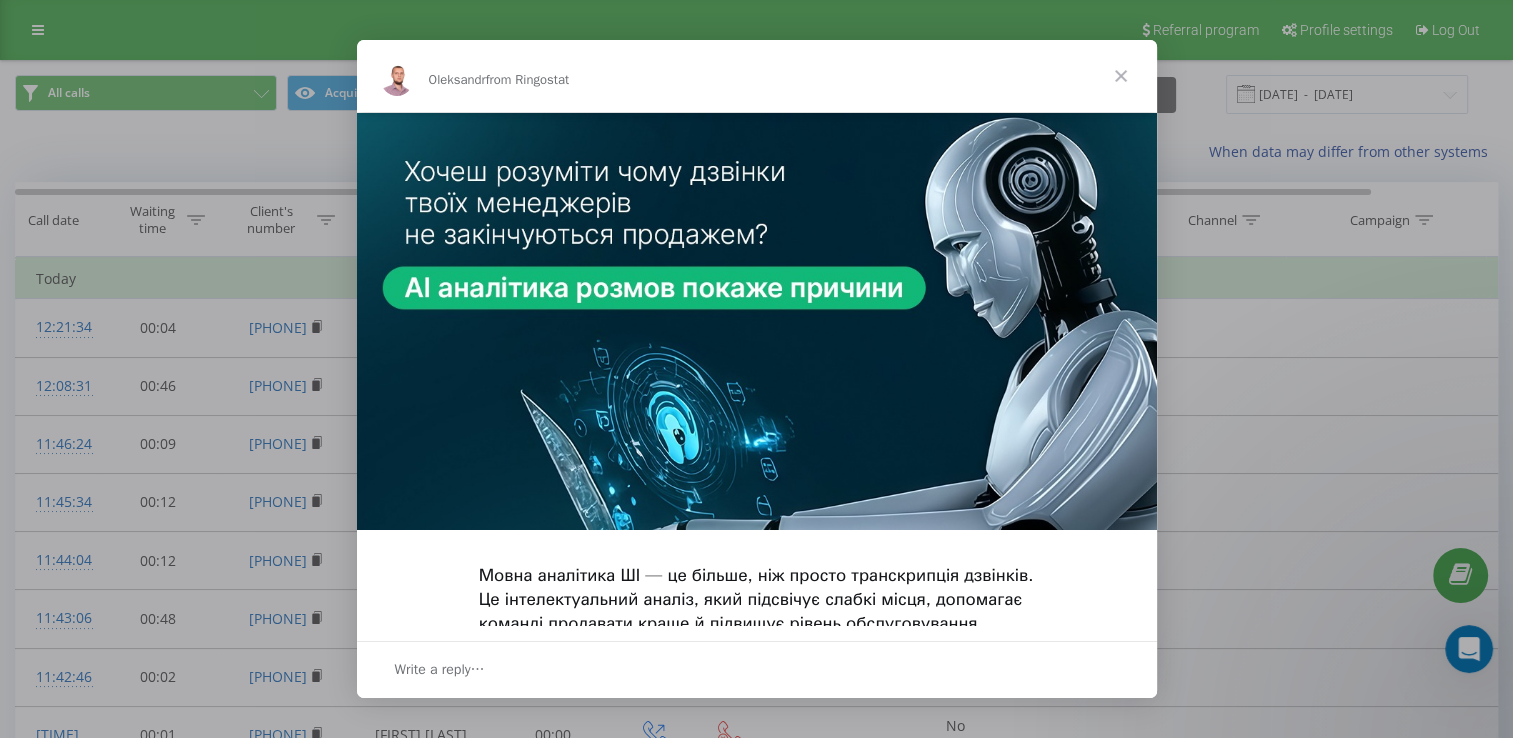 click at bounding box center (1121, 76) 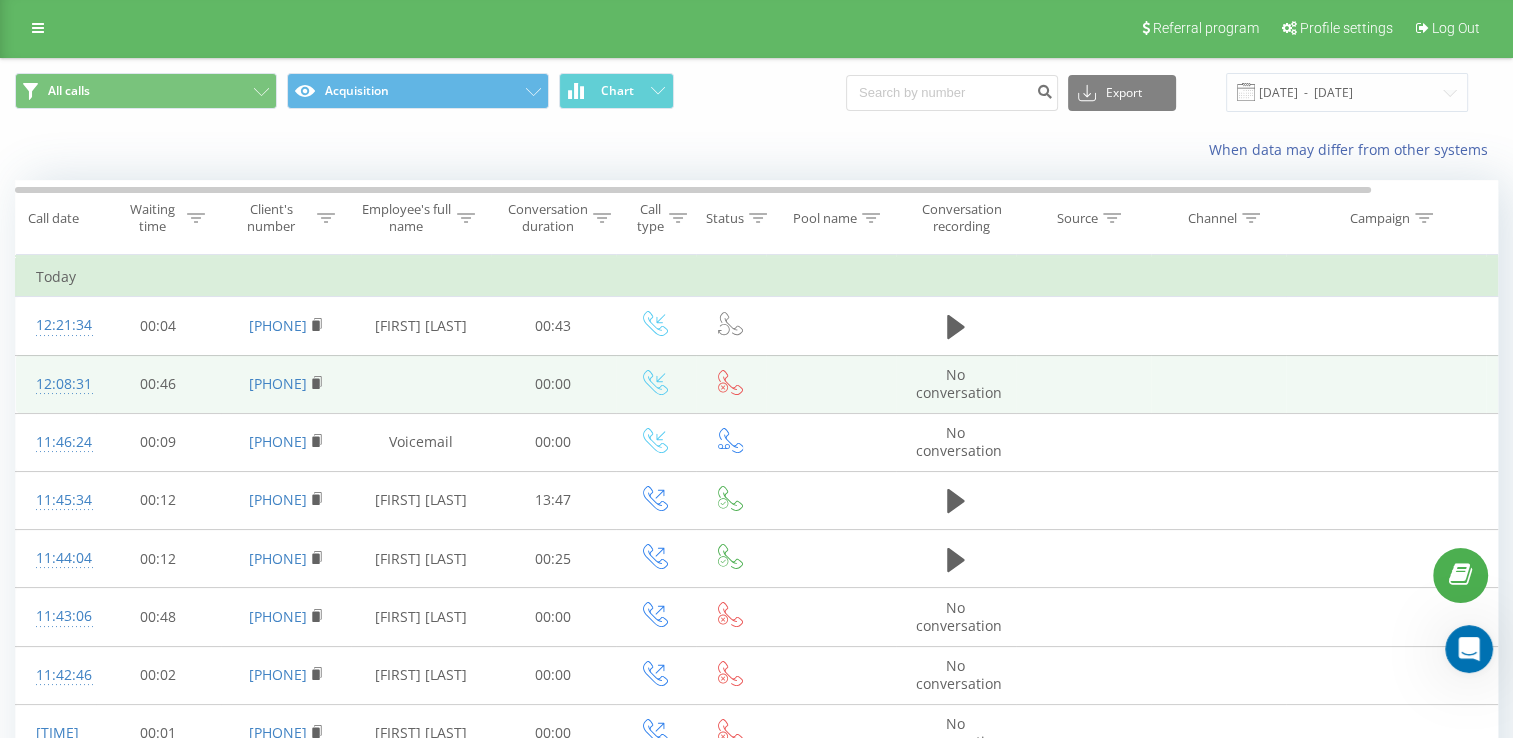 scroll, scrollTop: 0, scrollLeft: 0, axis: both 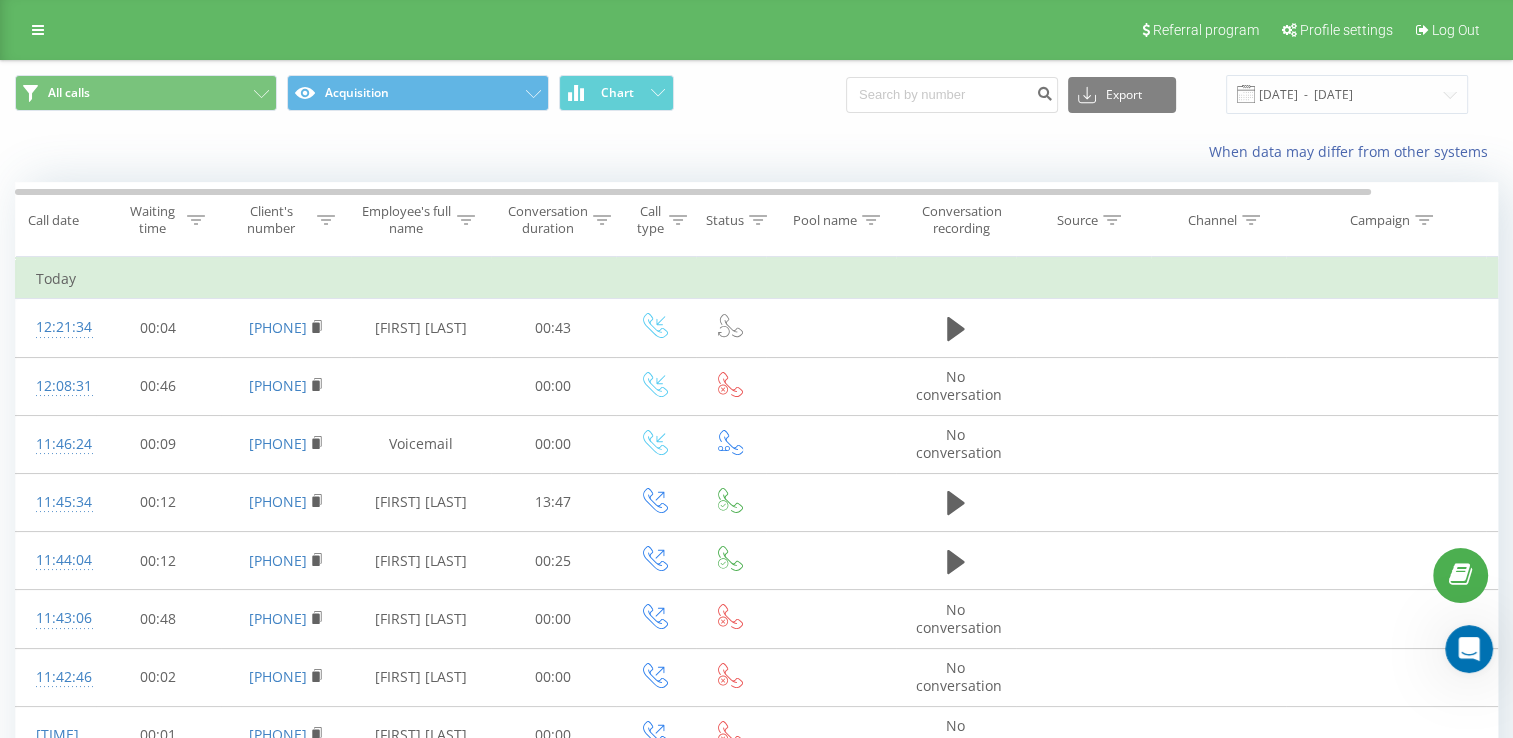 click on "Conversation recording" at bounding box center [962, 220] 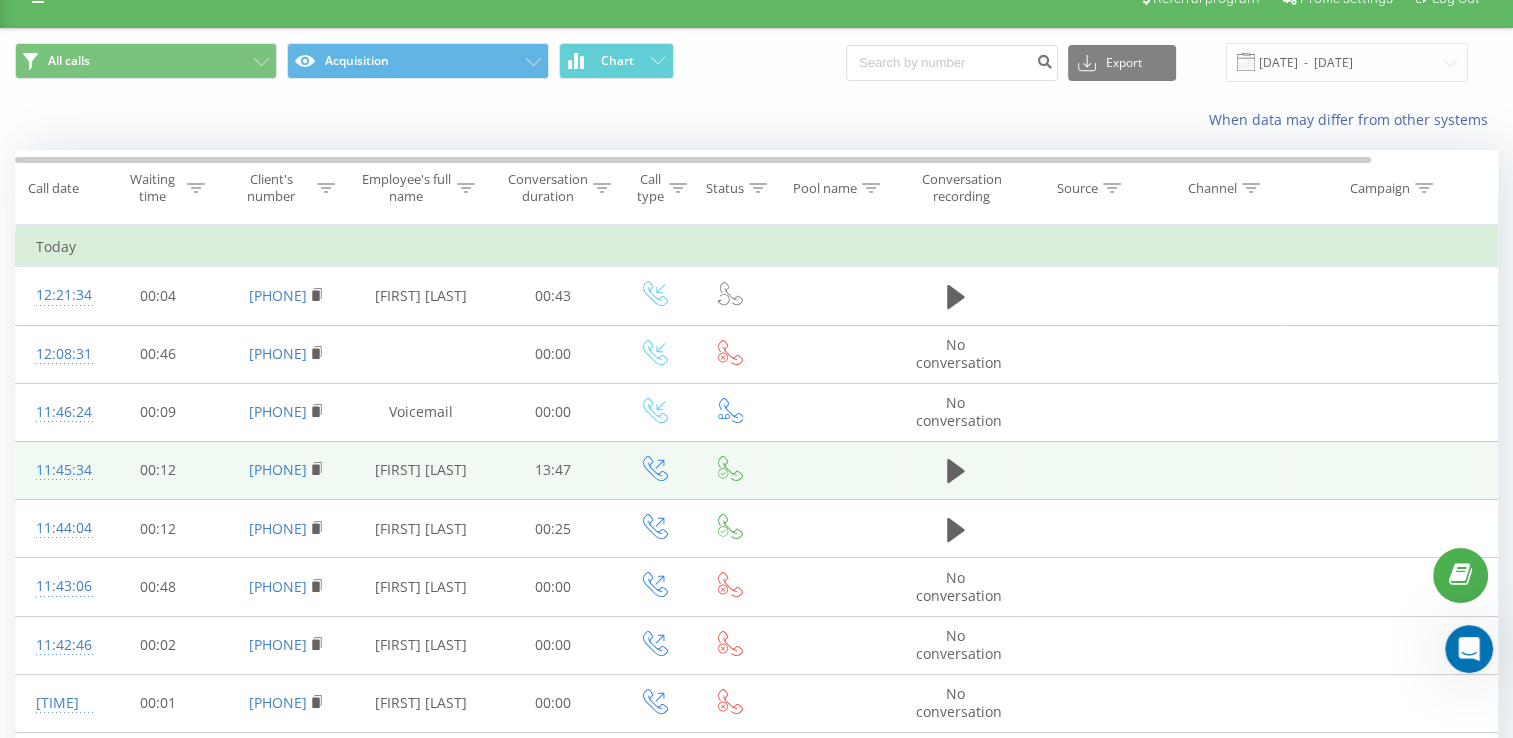 scroll, scrollTop: 0, scrollLeft: 0, axis: both 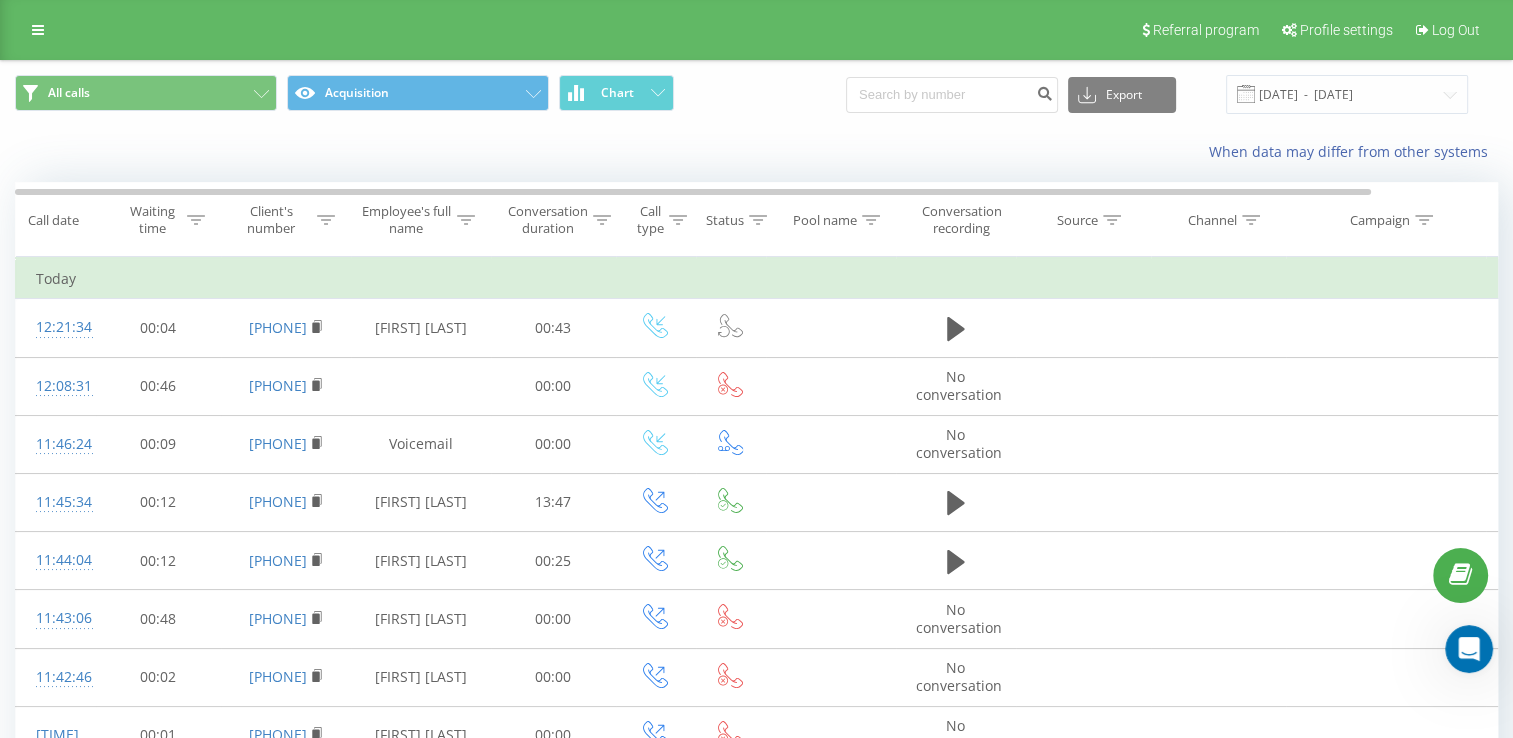 click at bounding box center (758, 220) 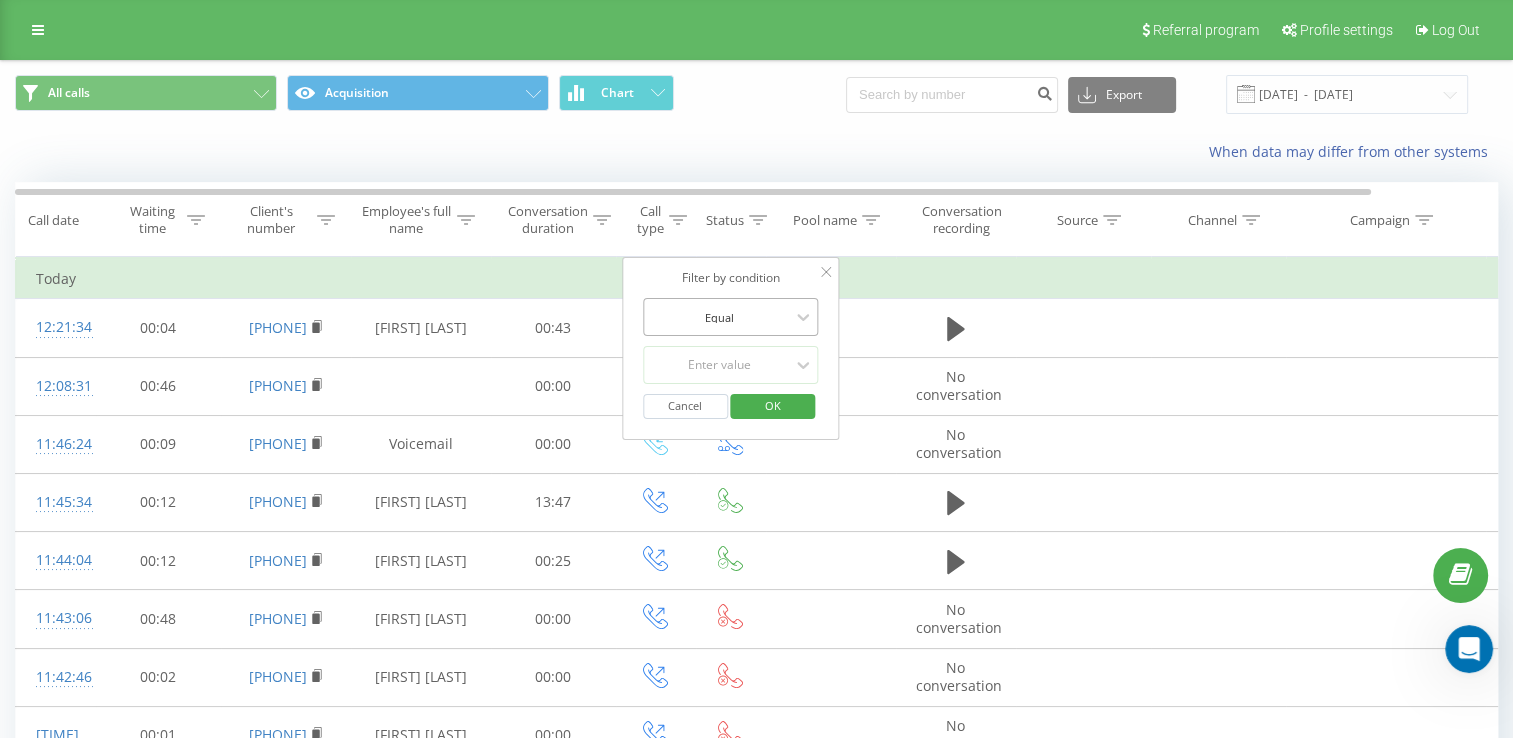 click at bounding box center (720, 317) 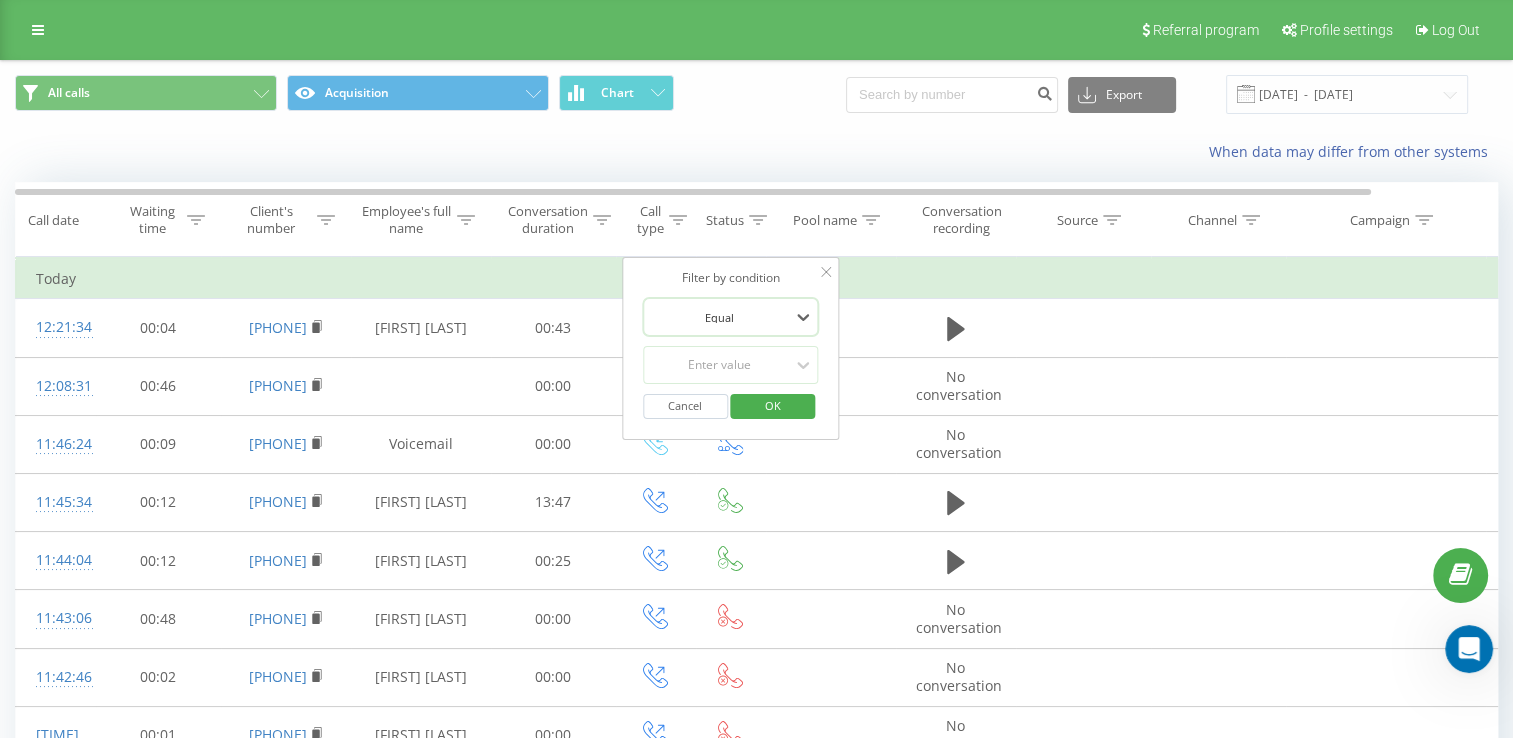 click at bounding box center [720, 317] 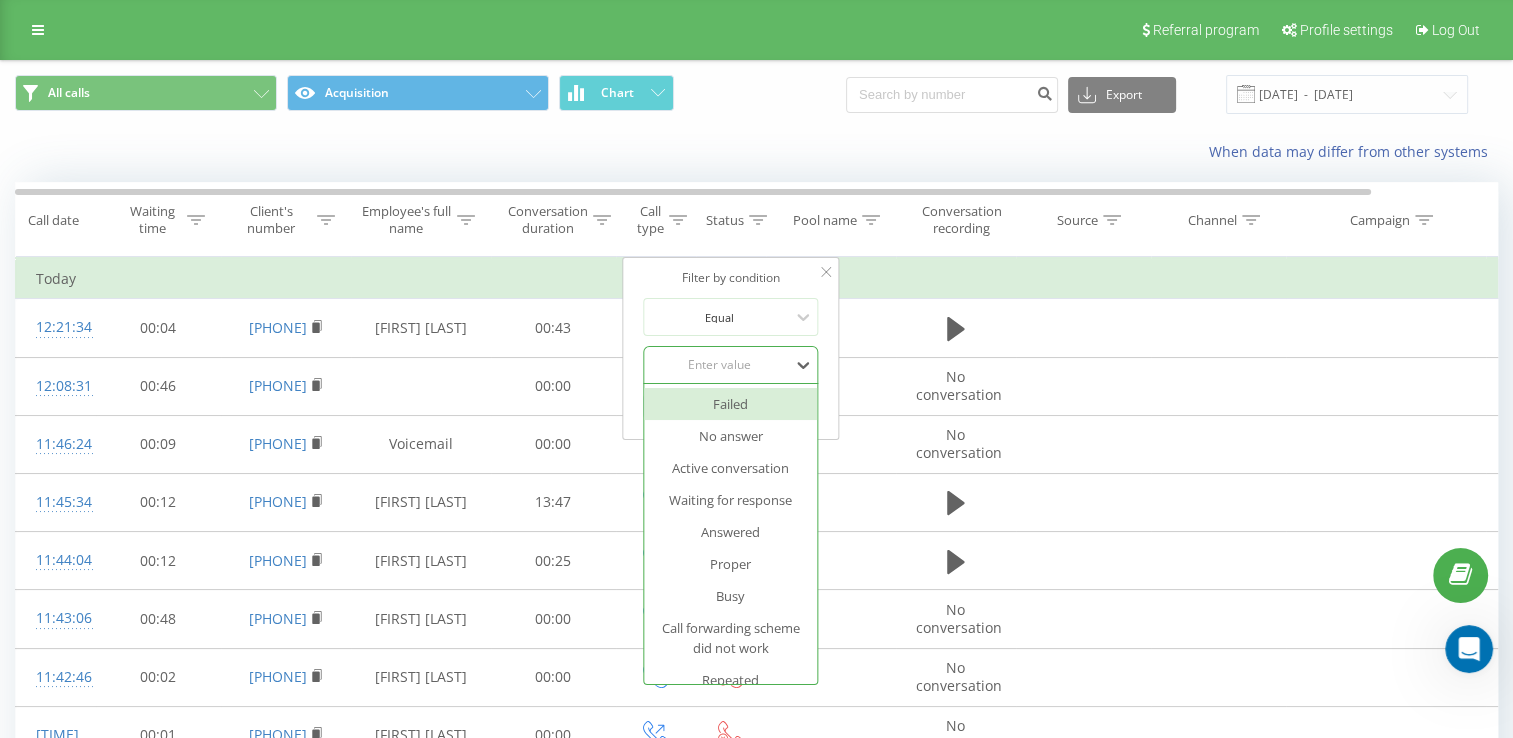 click on "Enter value" at bounding box center (720, 365) 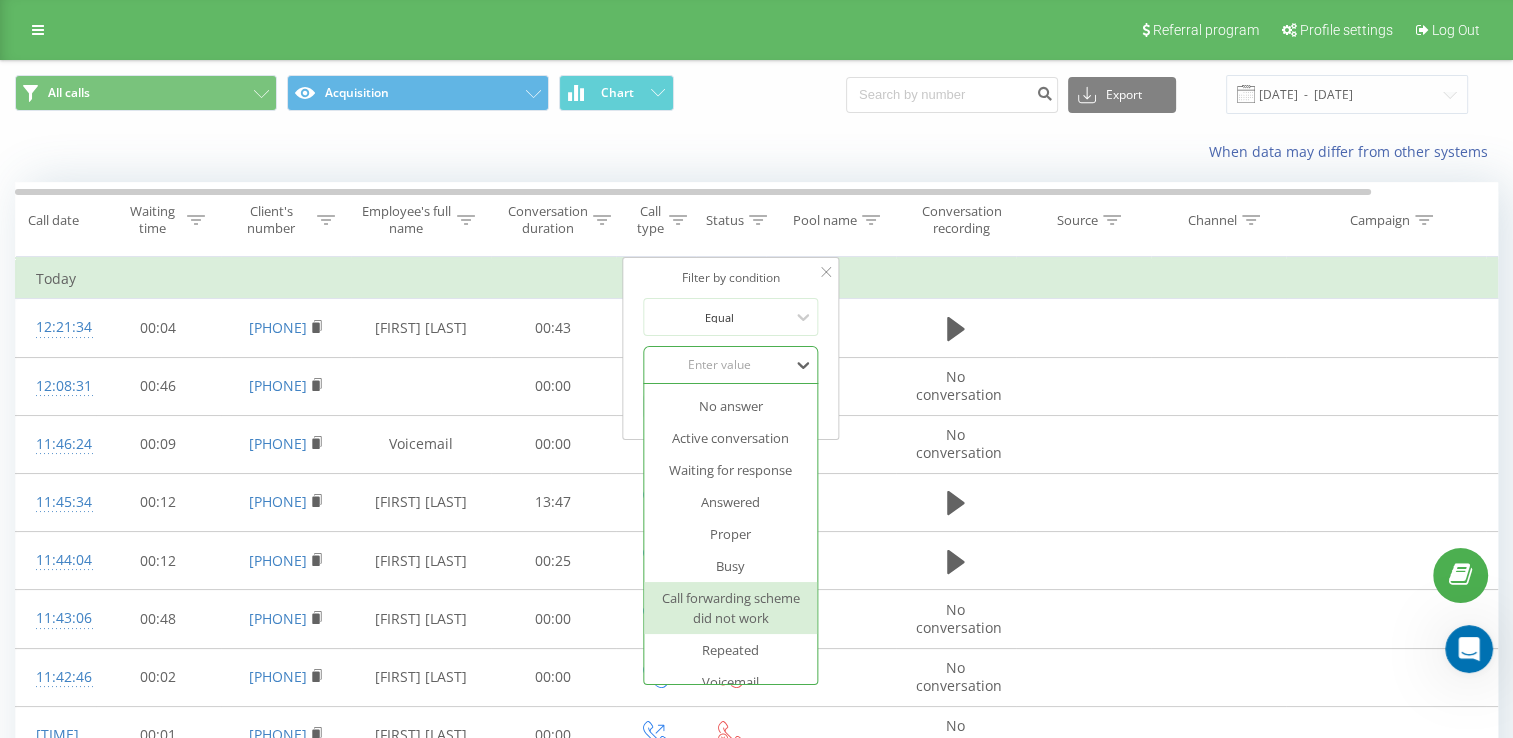 scroll, scrollTop: 0, scrollLeft: 0, axis: both 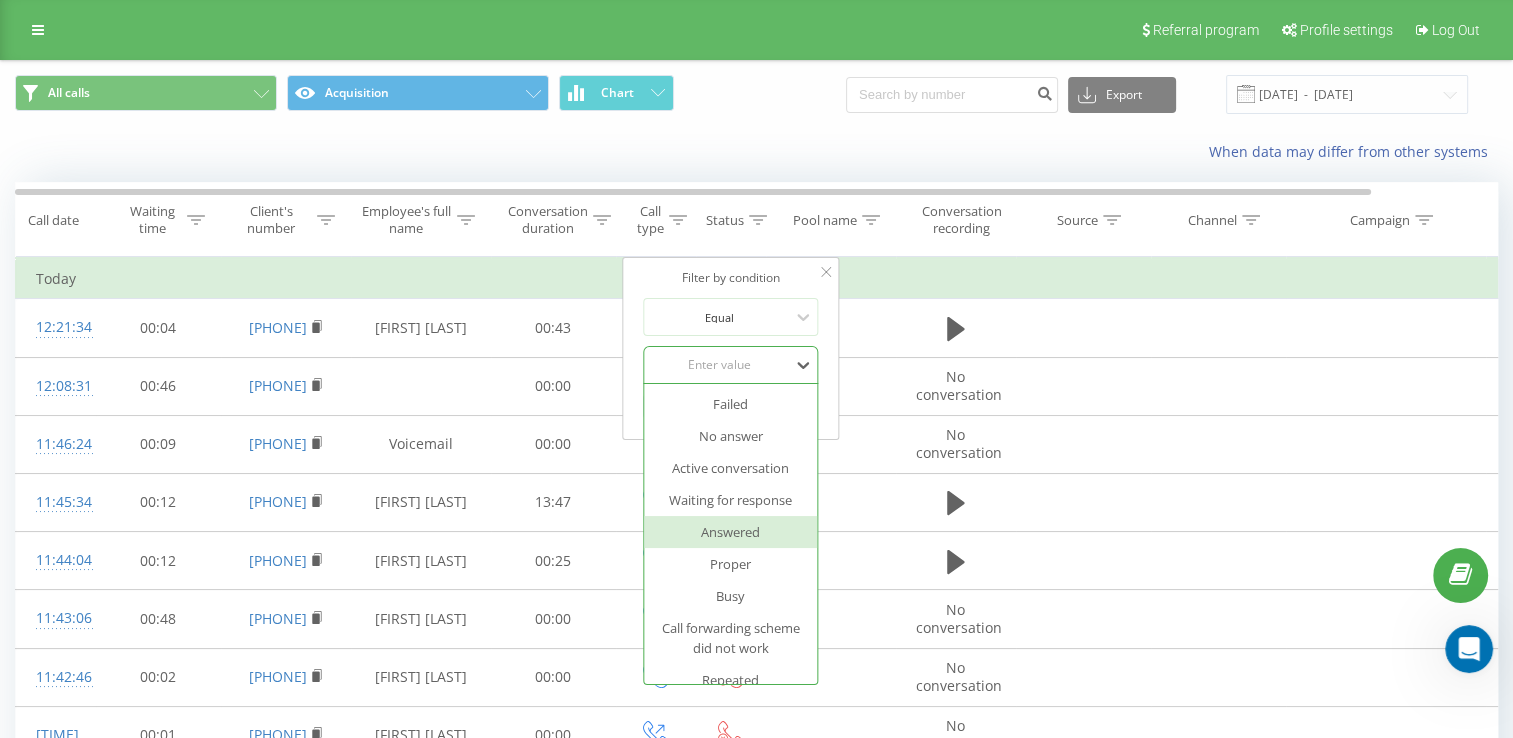 click on "Answered" at bounding box center (731, 532) 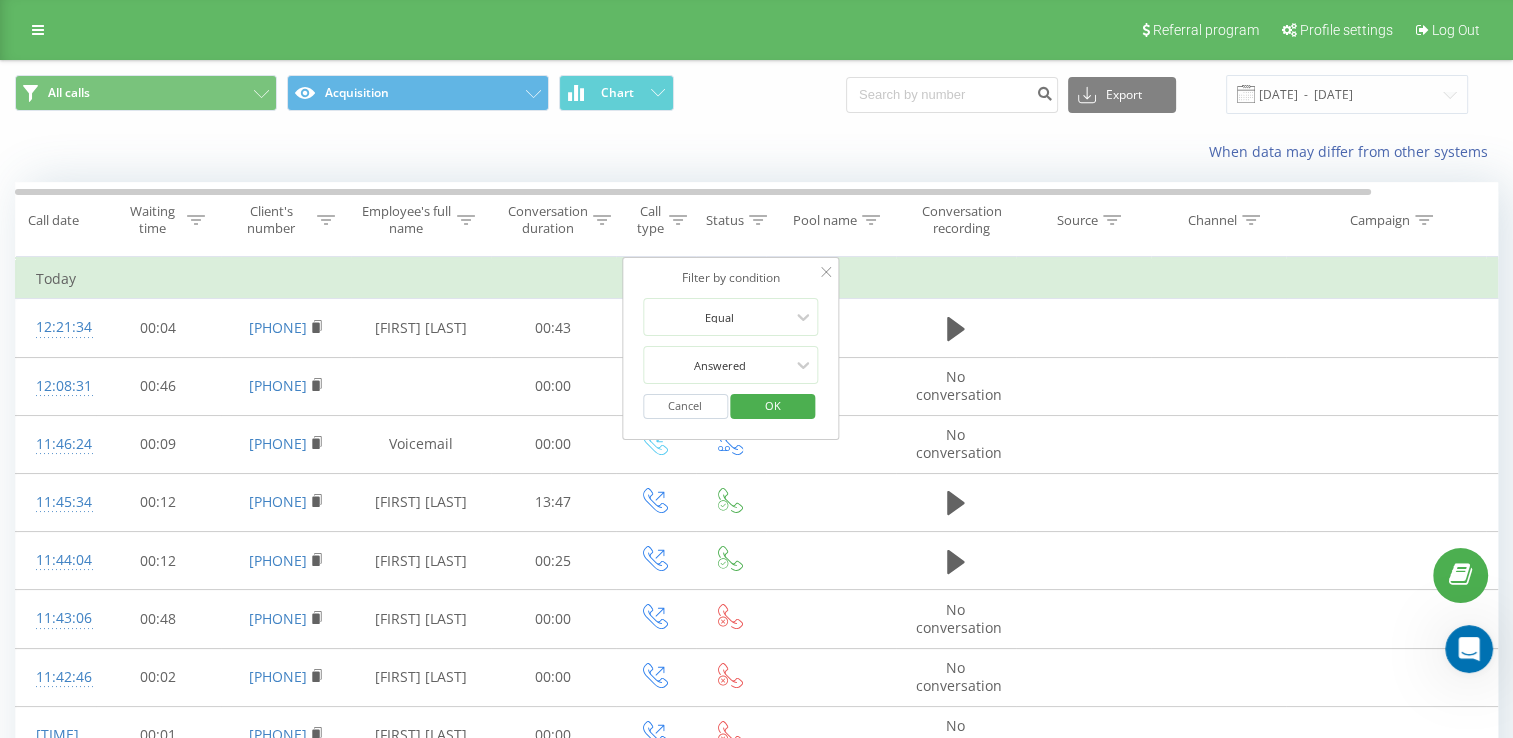 click on "OK" at bounding box center (773, 405) 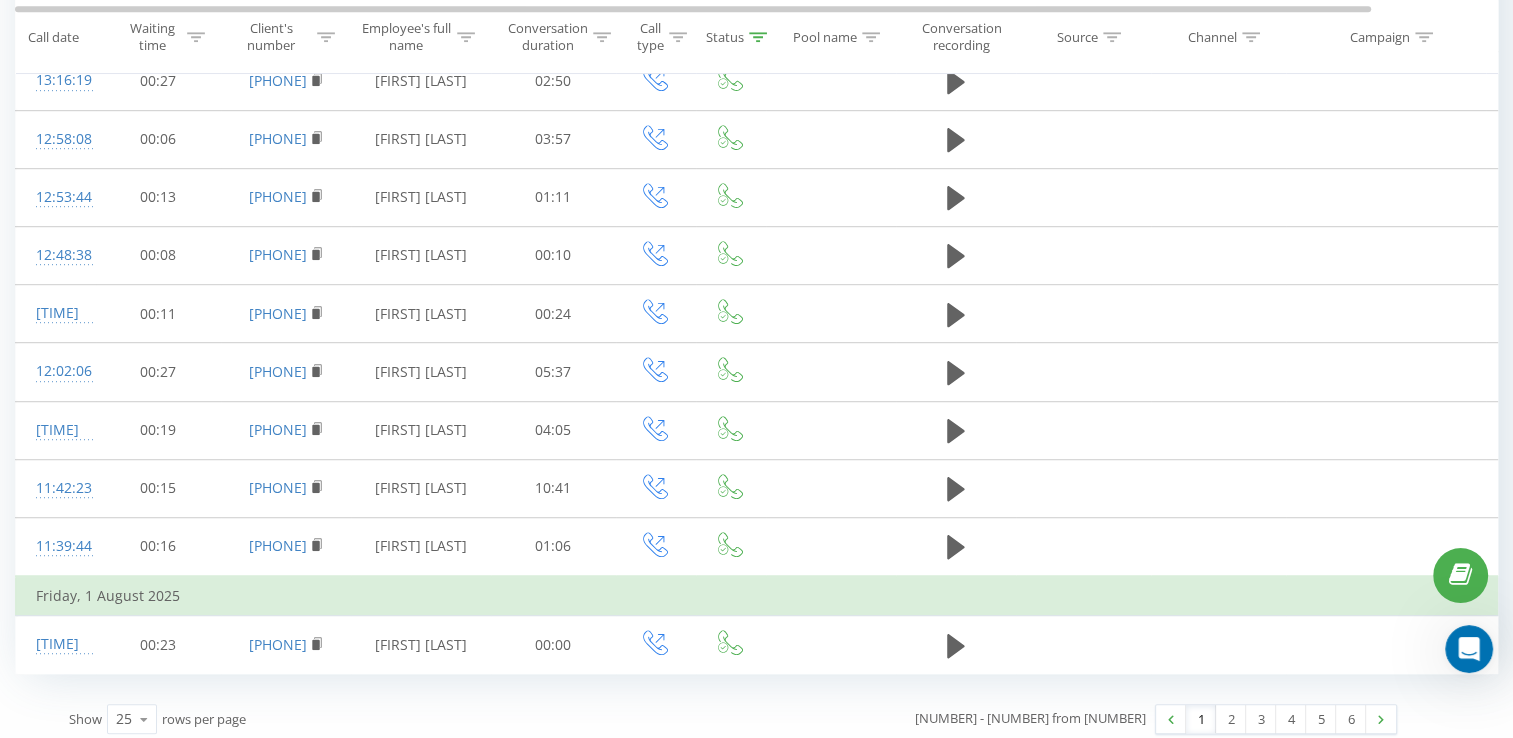 scroll, scrollTop: 1164, scrollLeft: 0, axis: vertical 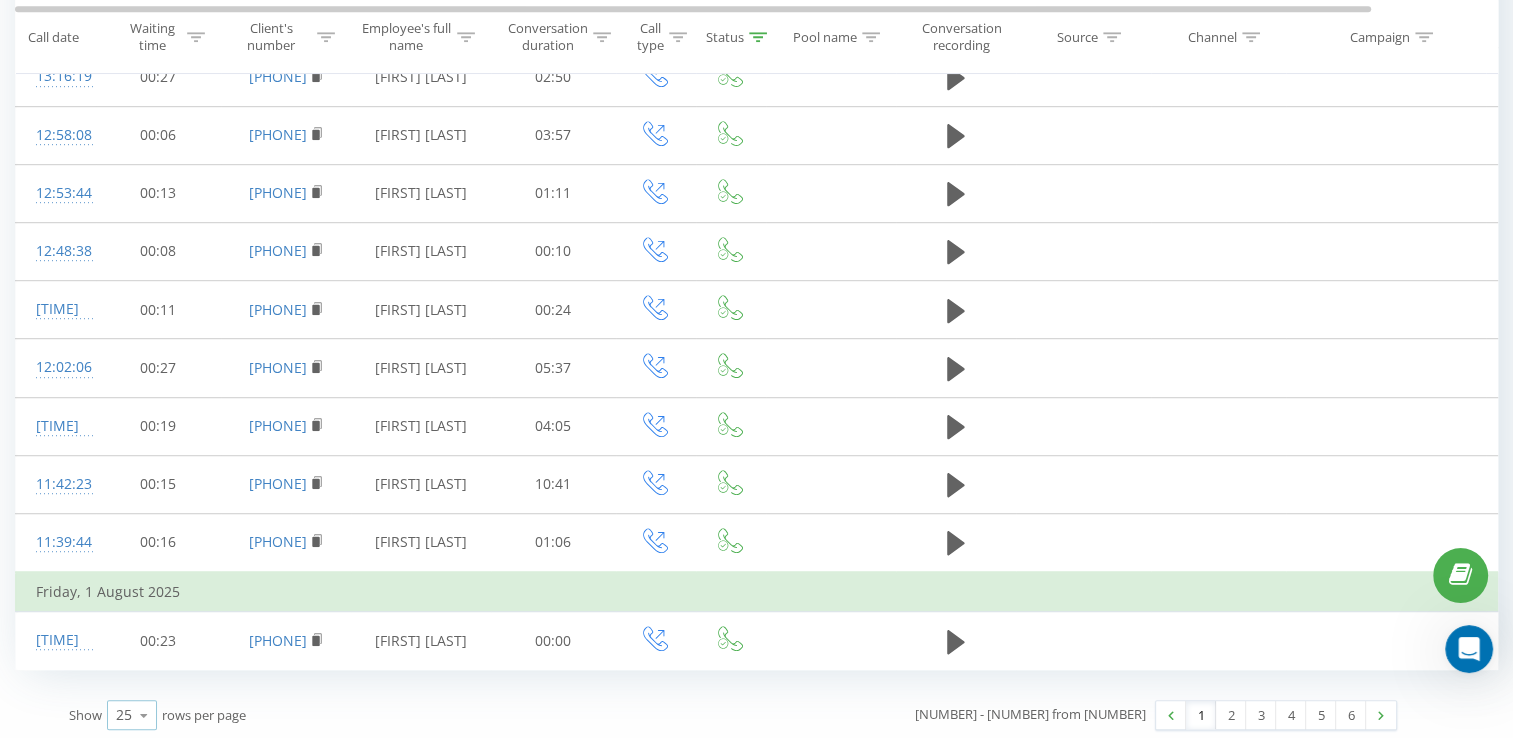 click at bounding box center [144, 715] 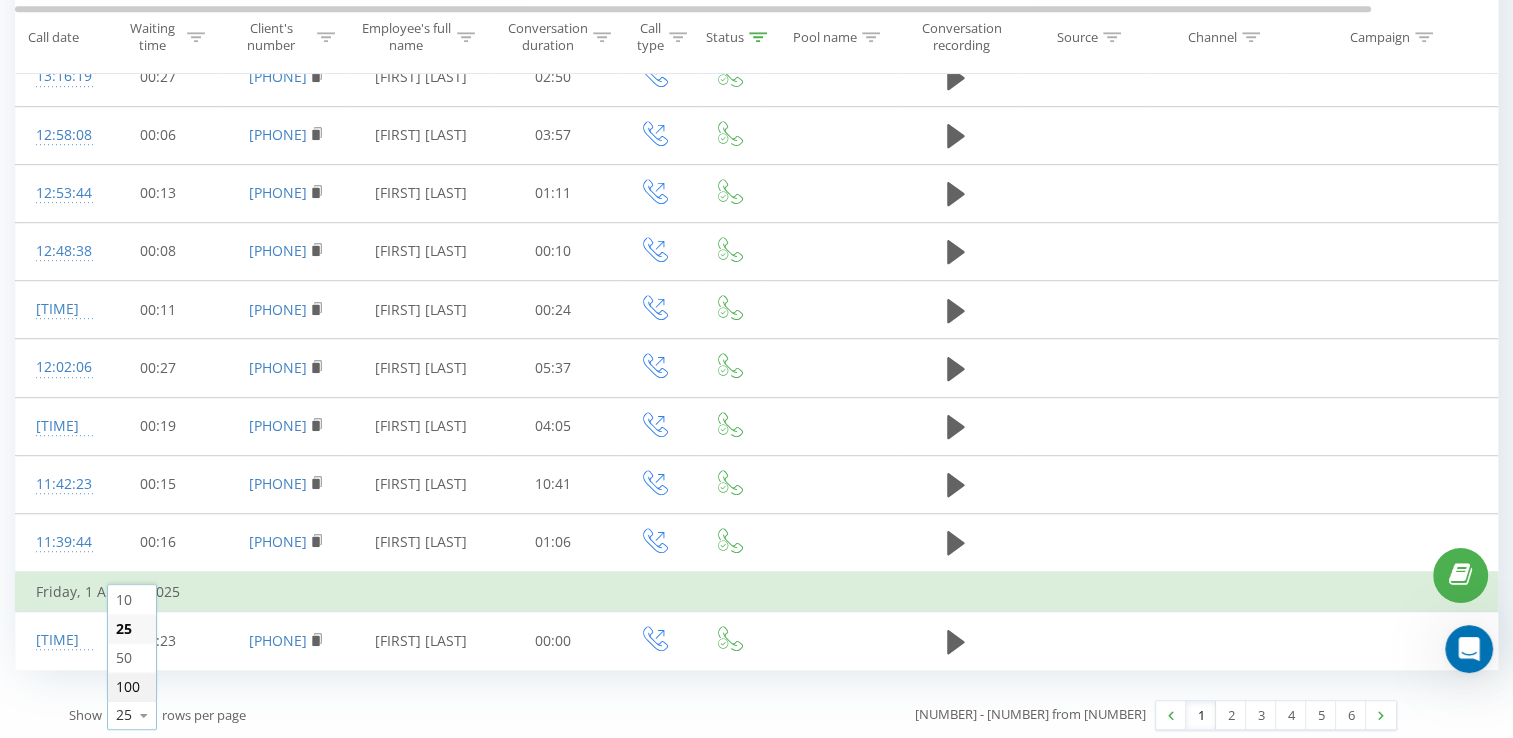 click on "100" at bounding box center [128, 686] 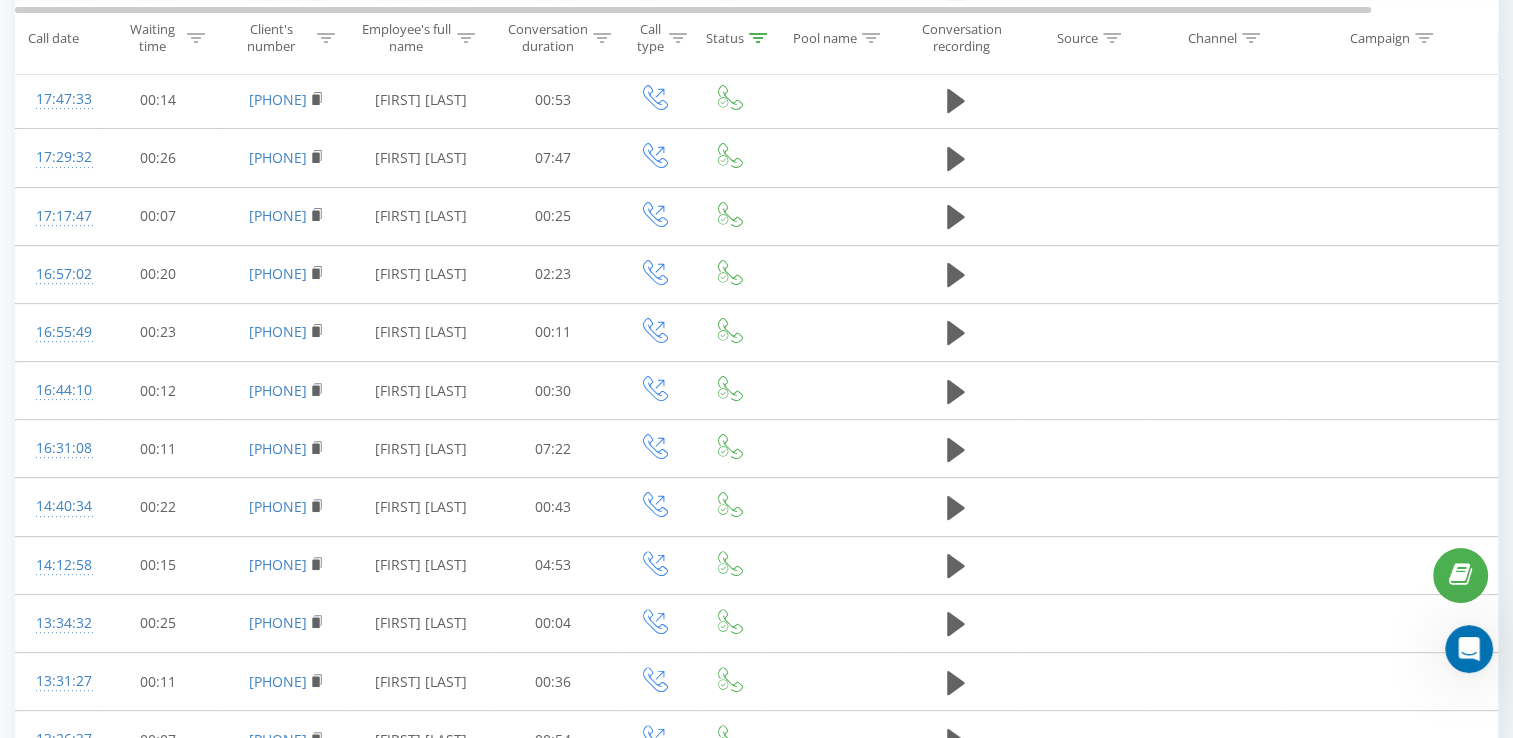 scroll, scrollTop: 0, scrollLeft: 0, axis: both 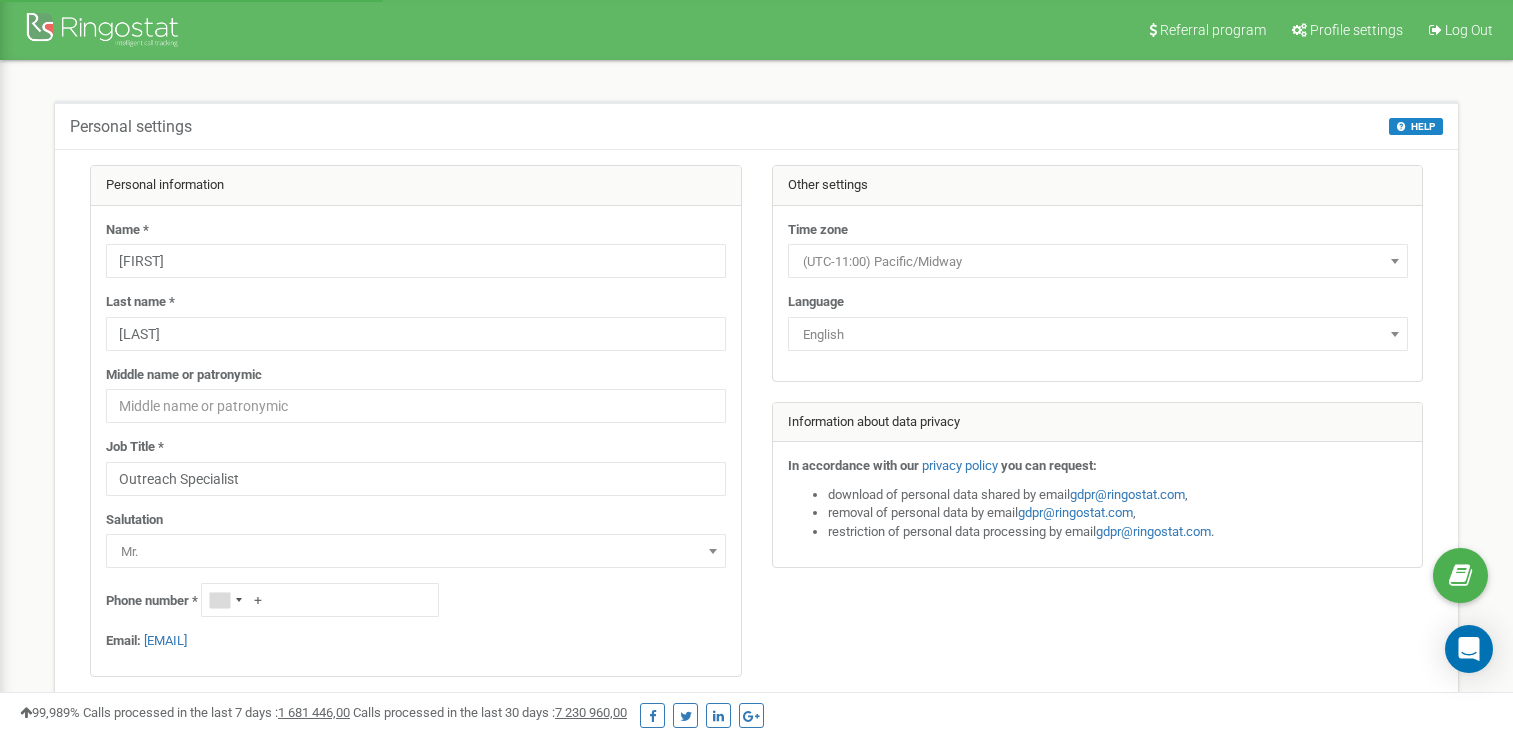 select on "Miss" 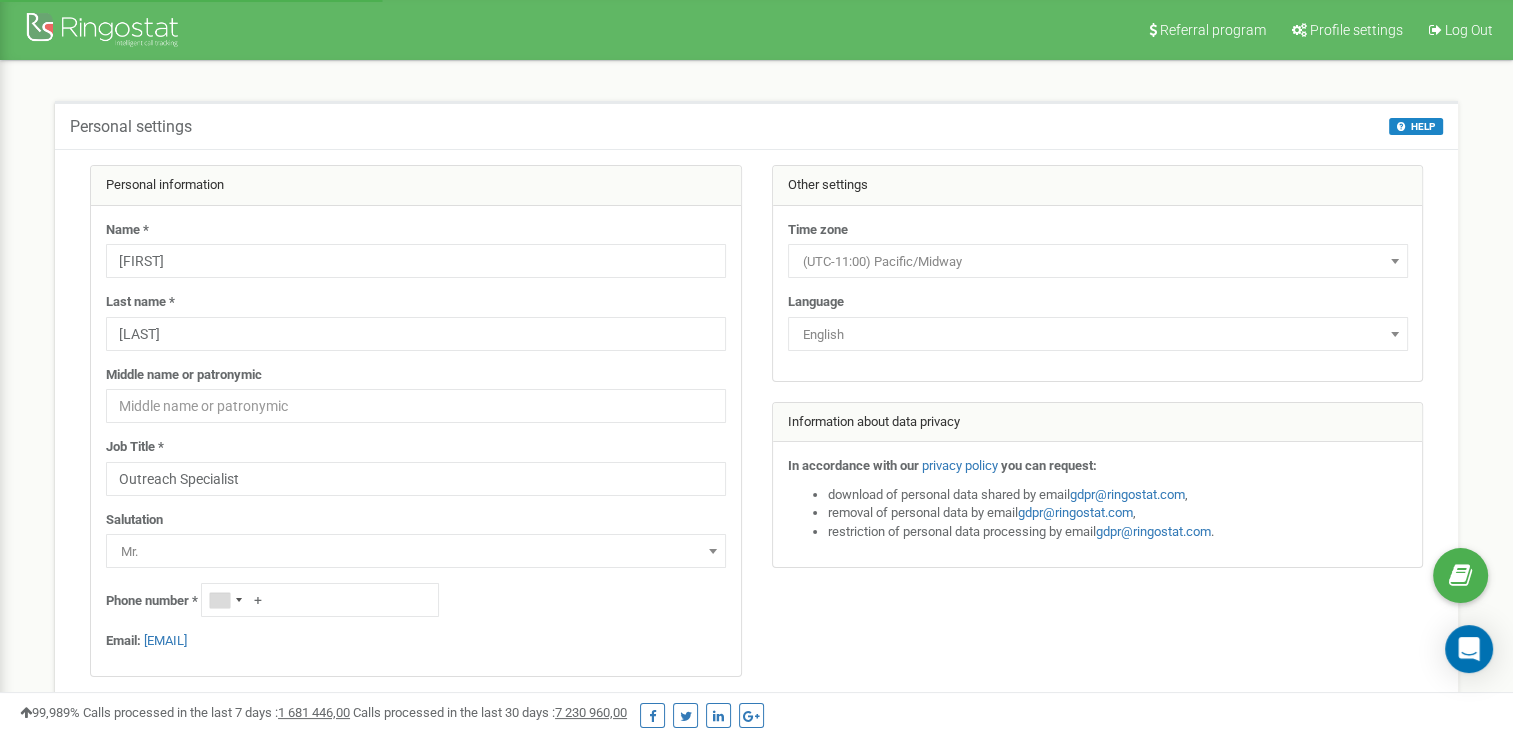 scroll, scrollTop: 0, scrollLeft: 0, axis: both 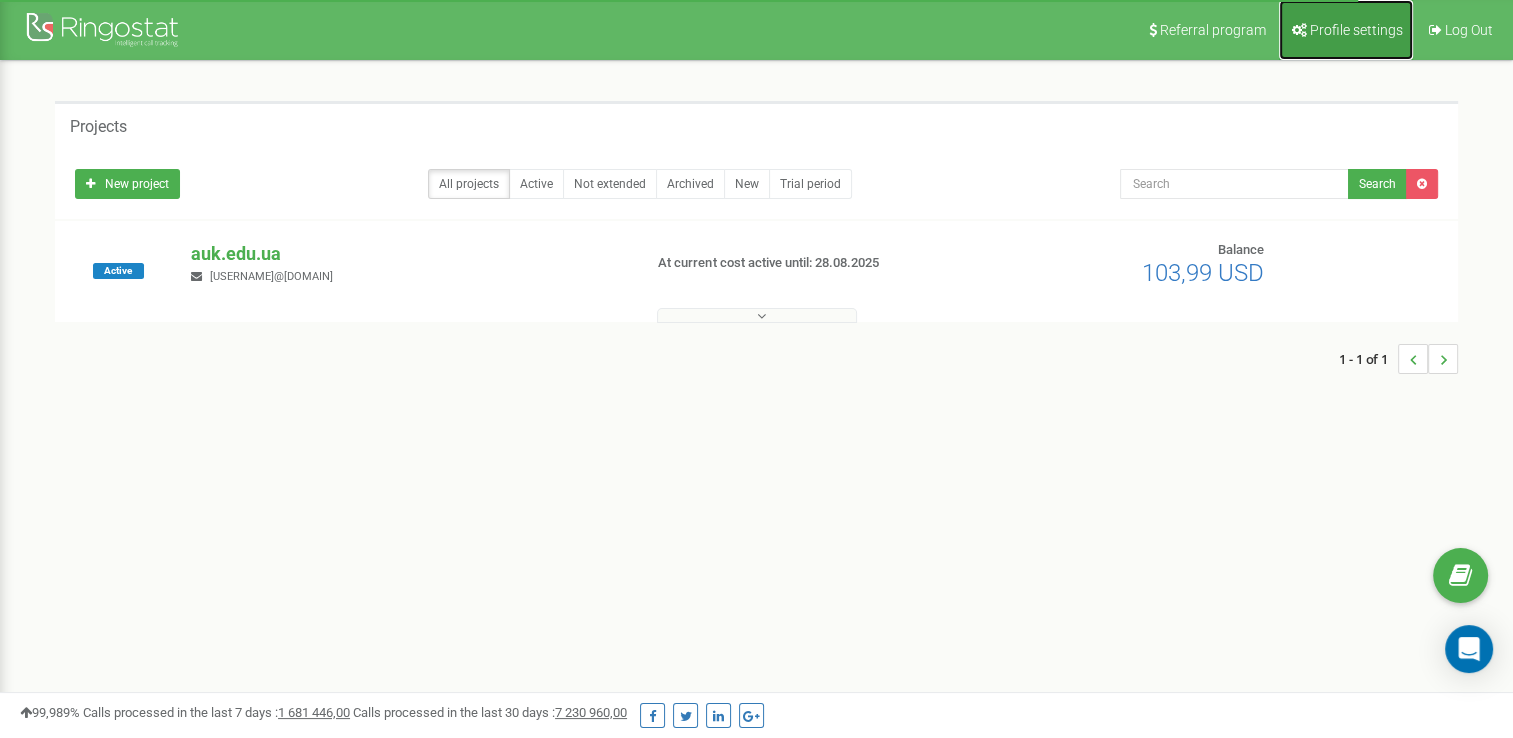 click on "Profile settings" at bounding box center [1346, 30] 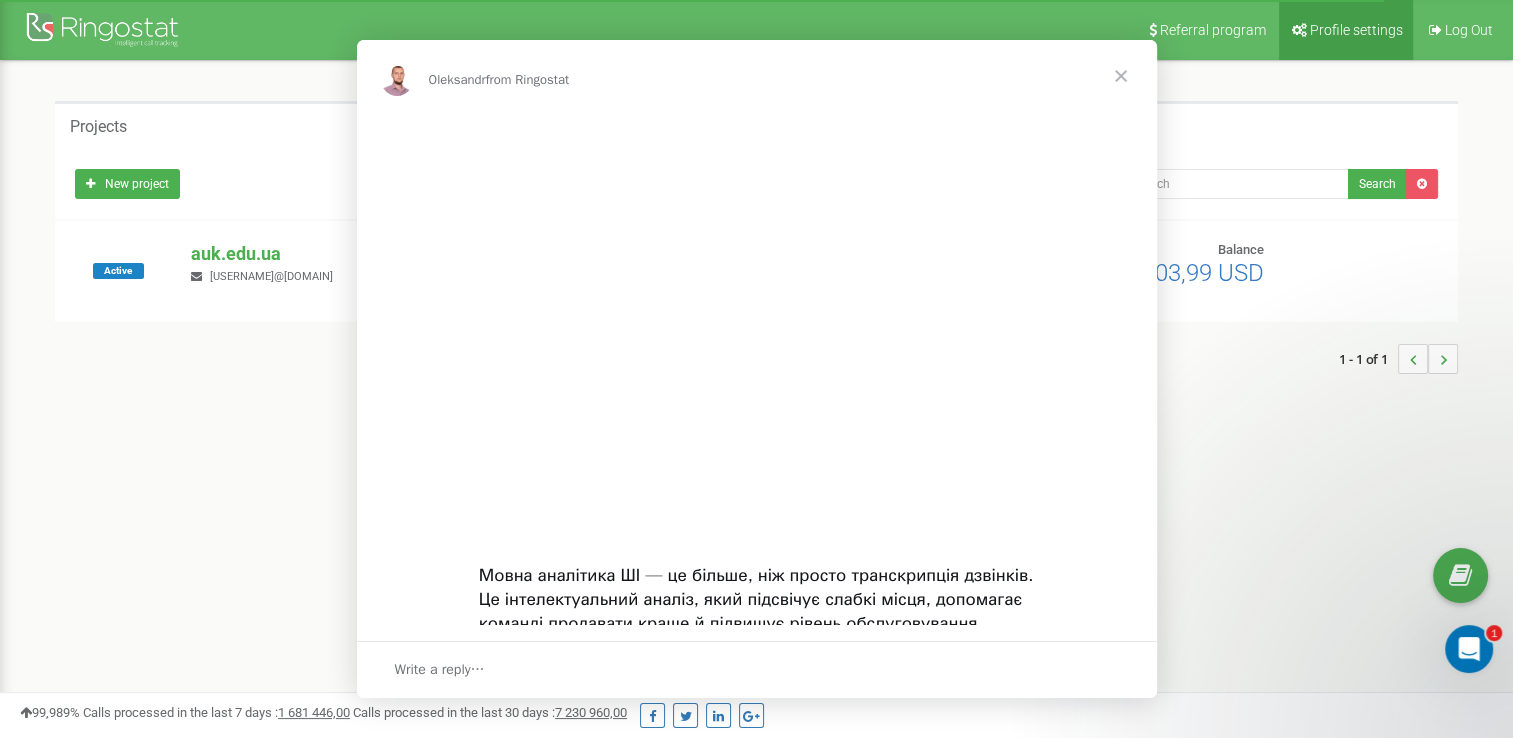 scroll, scrollTop: 0, scrollLeft: 0, axis: both 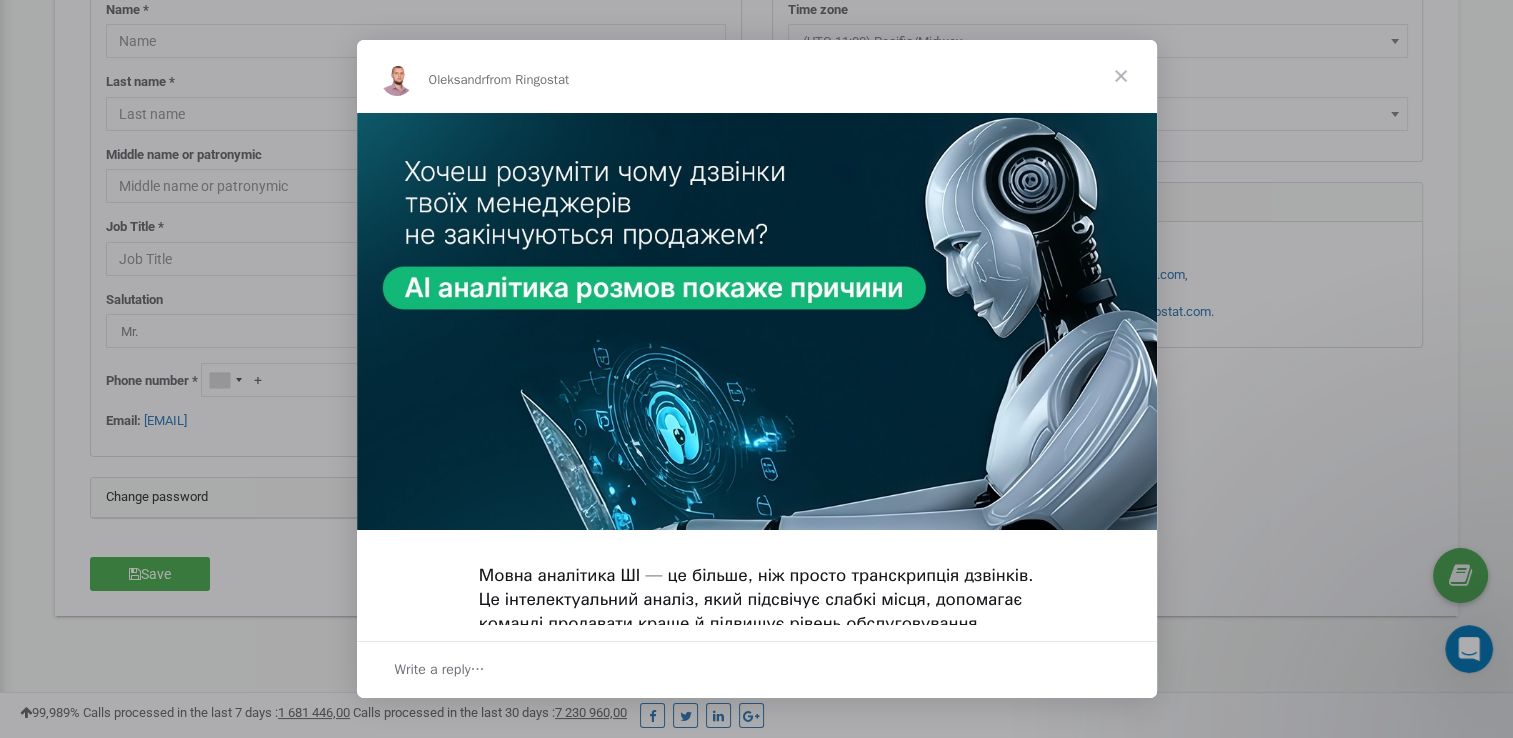click at bounding box center [1121, 76] 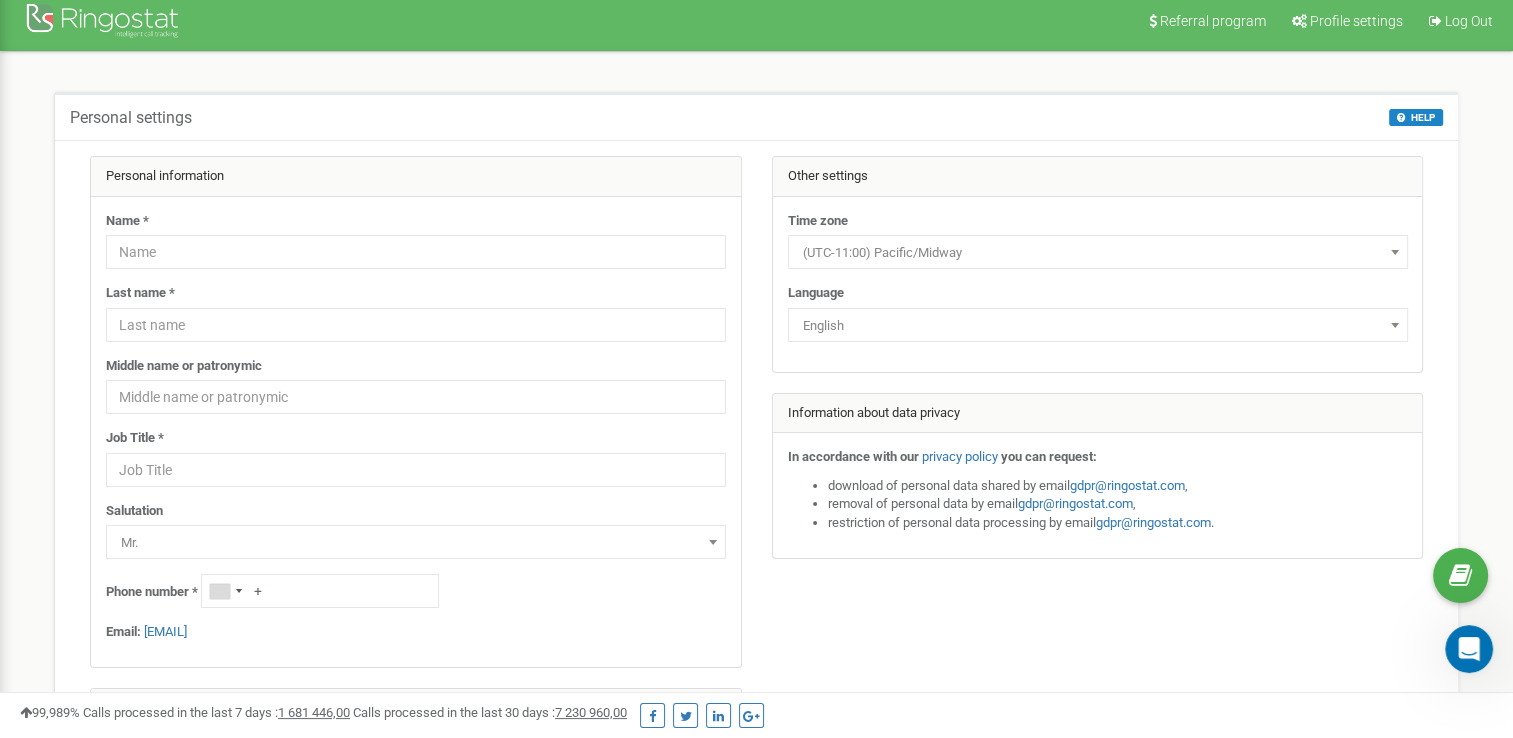 scroll, scrollTop: 0, scrollLeft: 0, axis: both 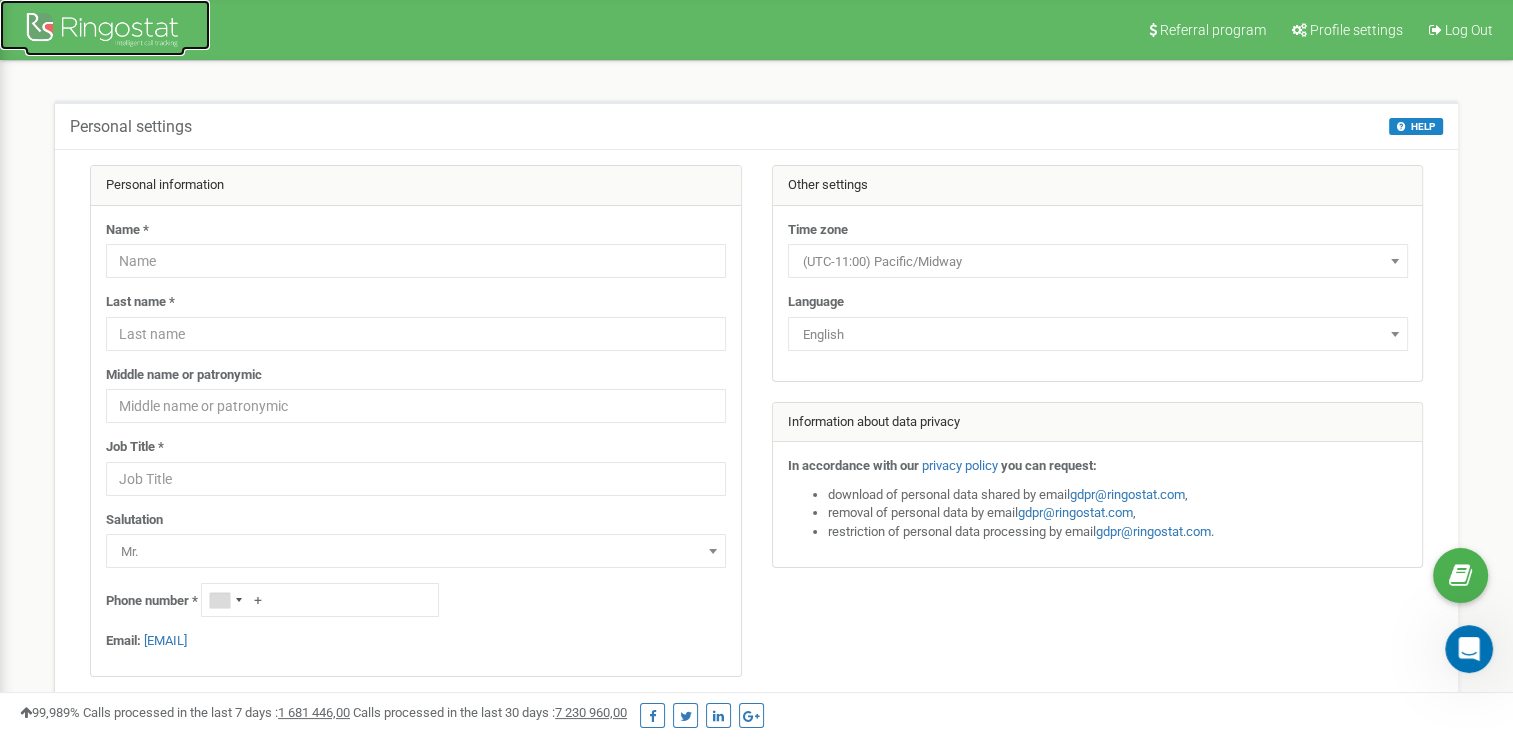click at bounding box center [105, 32] 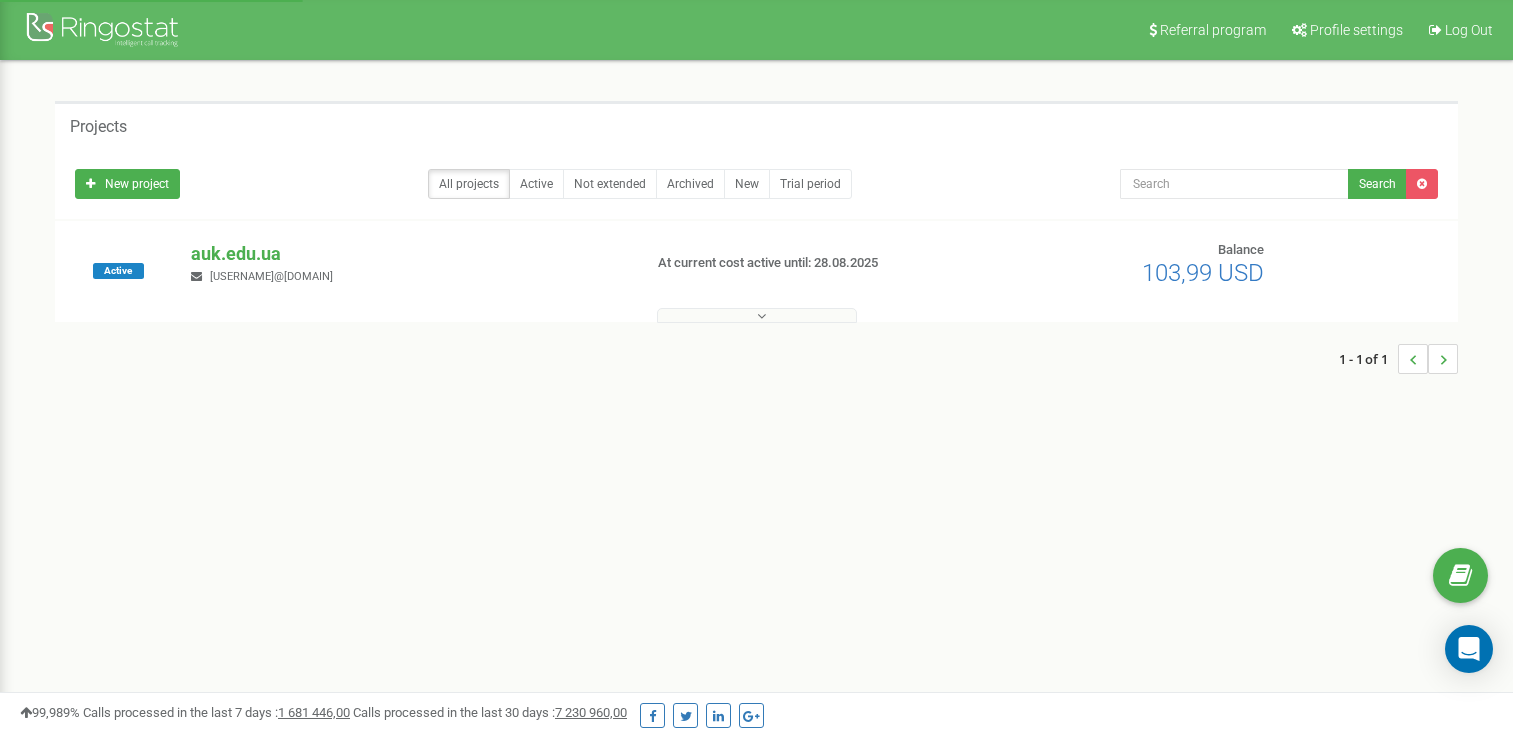 scroll, scrollTop: 0, scrollLeft: 0, axis: both 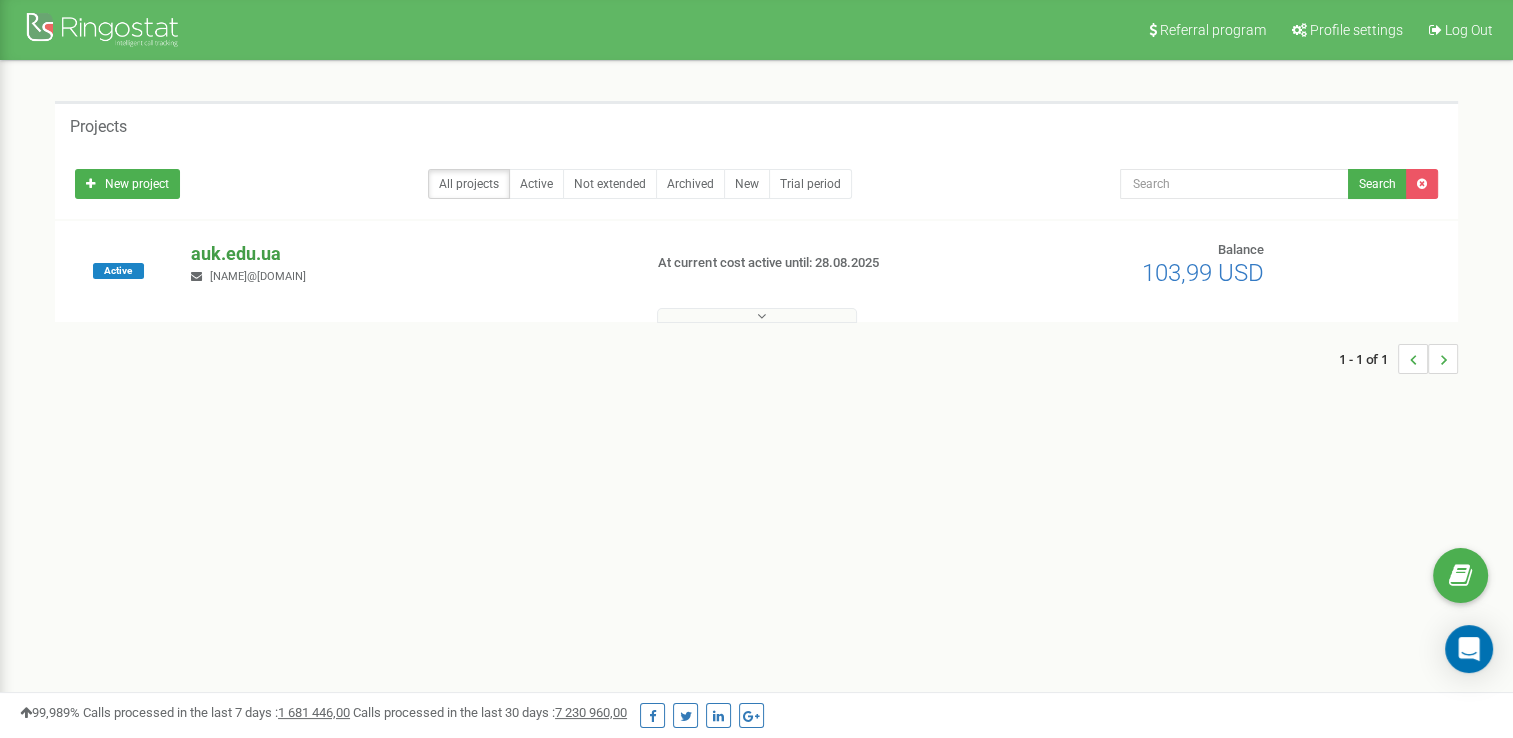 click on "auk.edu.ua" at bounding box center (408, 254) 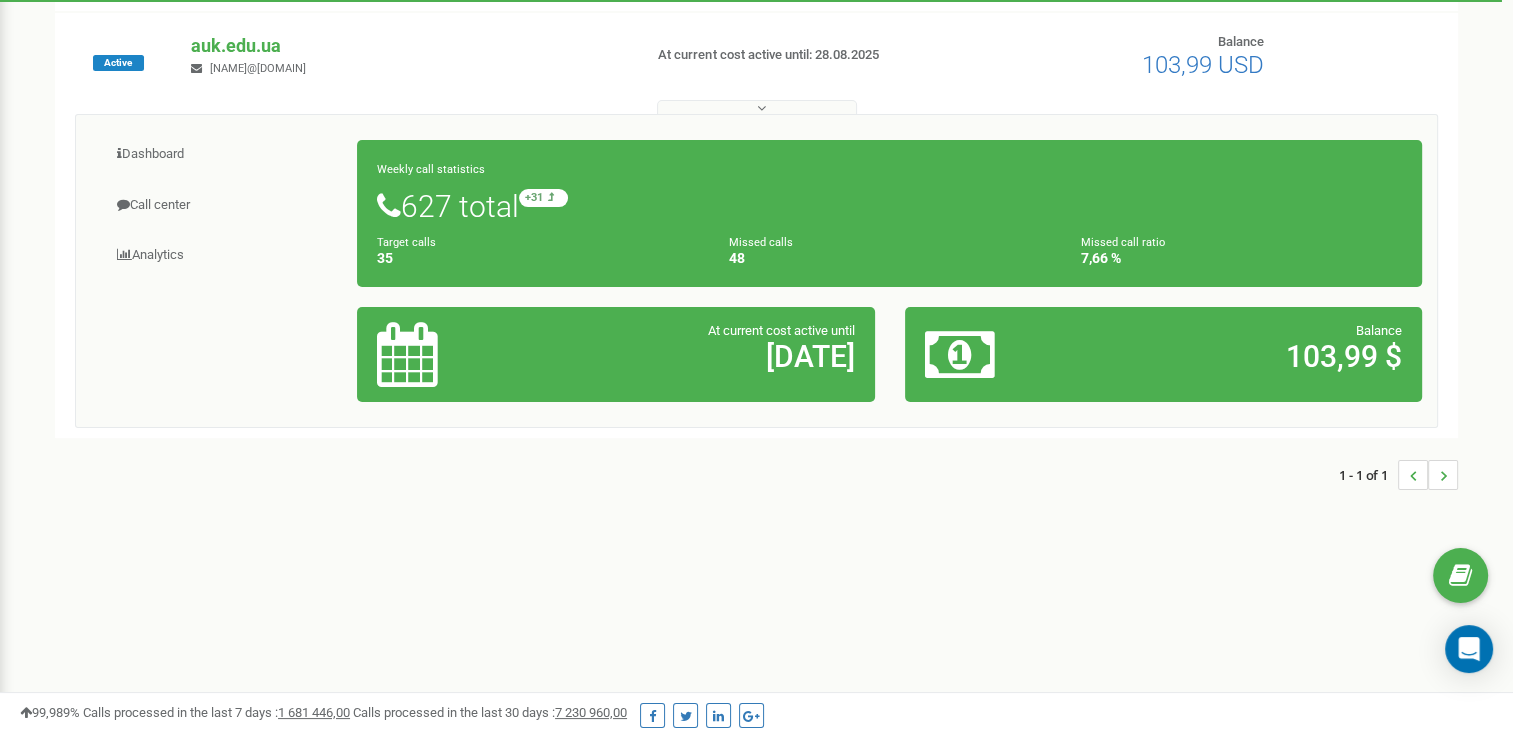 scroll, scrollTop: 0, scrollLeft: 0, axis: both 